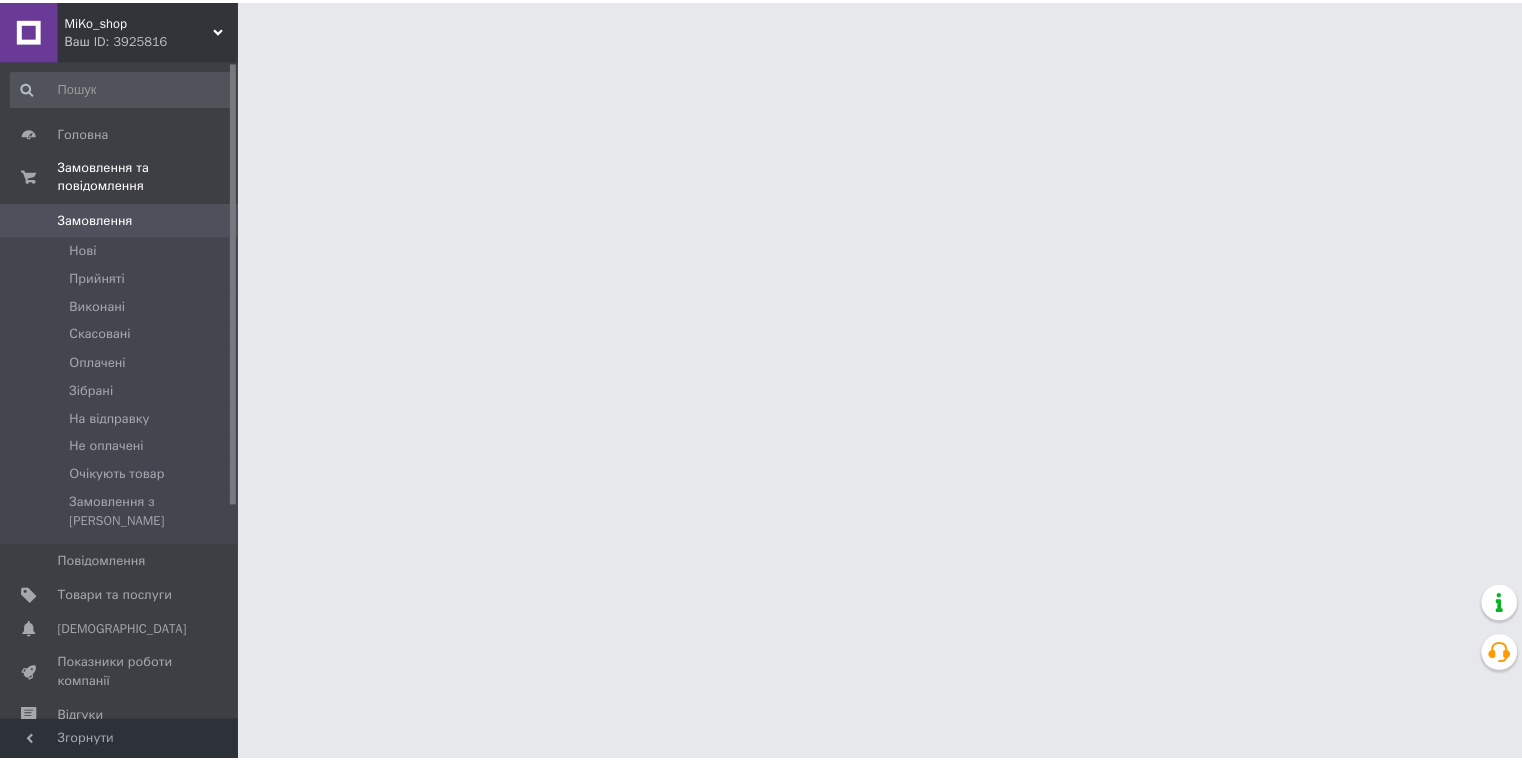 scroll, scrollTop: 0, scrollLeft: 0, axis: both 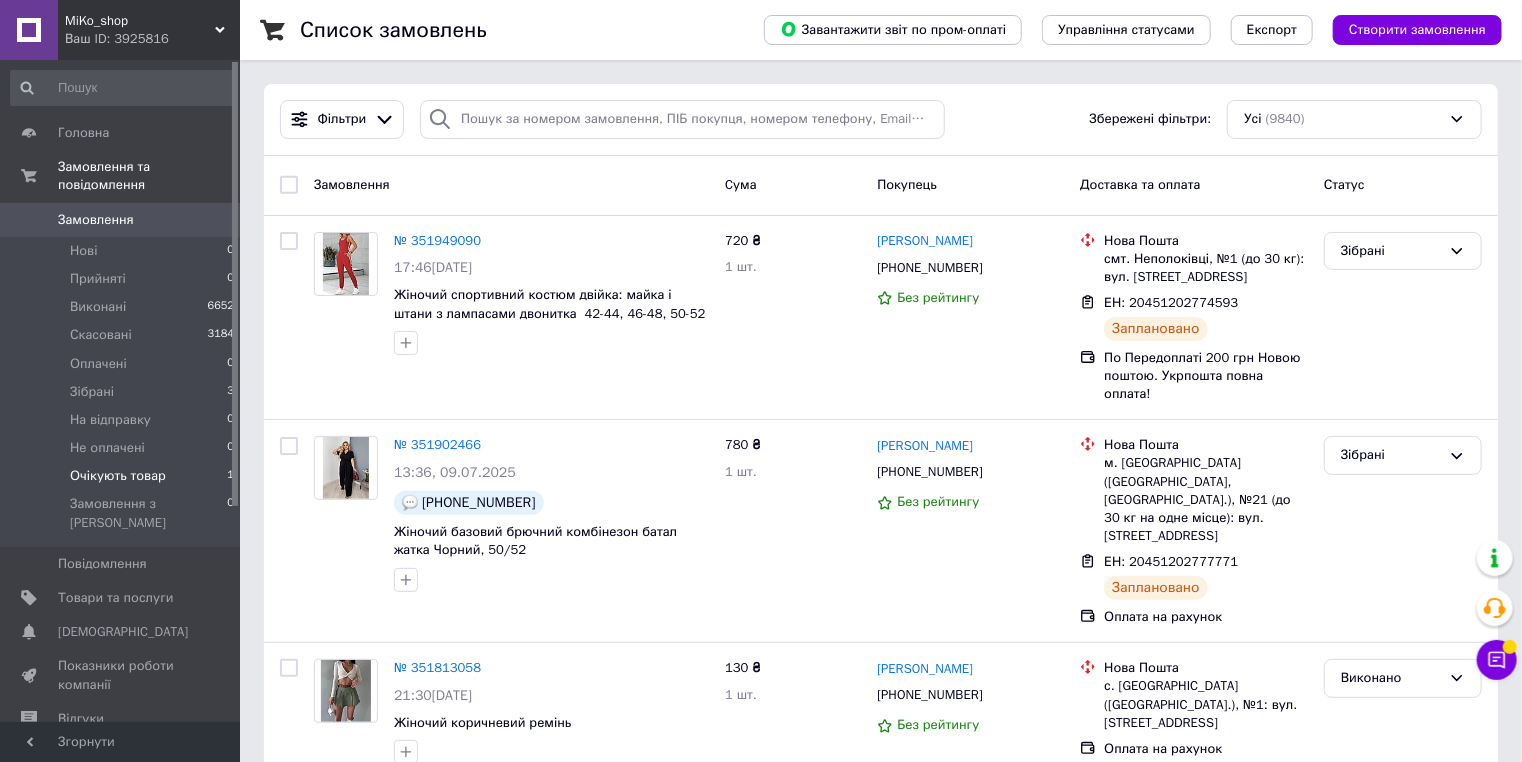 click on "Очікують товар 1" at bounding box center (123, 476) 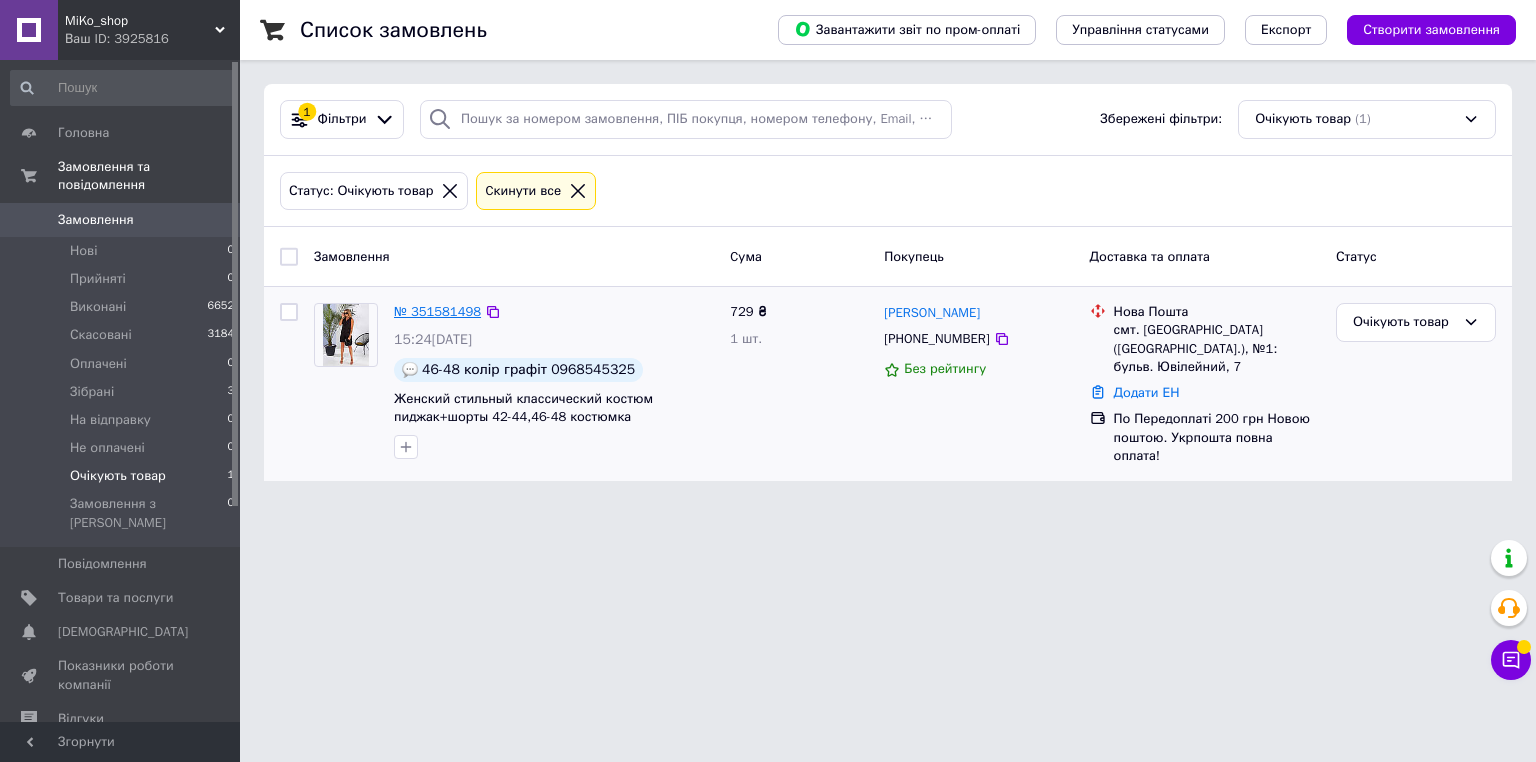click on "№ 351581498" at bounding box center (437, 311) 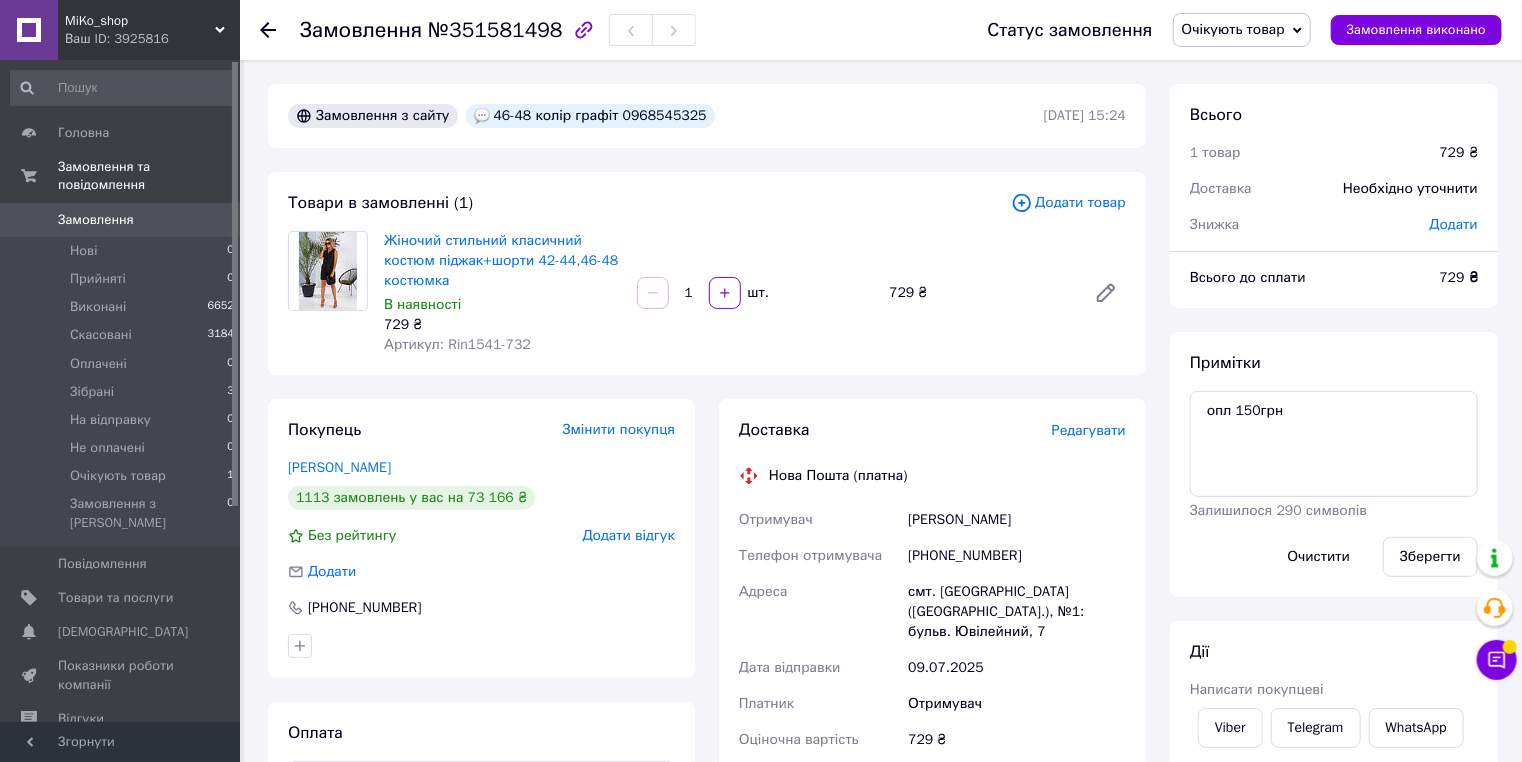 click on "Очікують товар" at bounding box center [1233, 29] 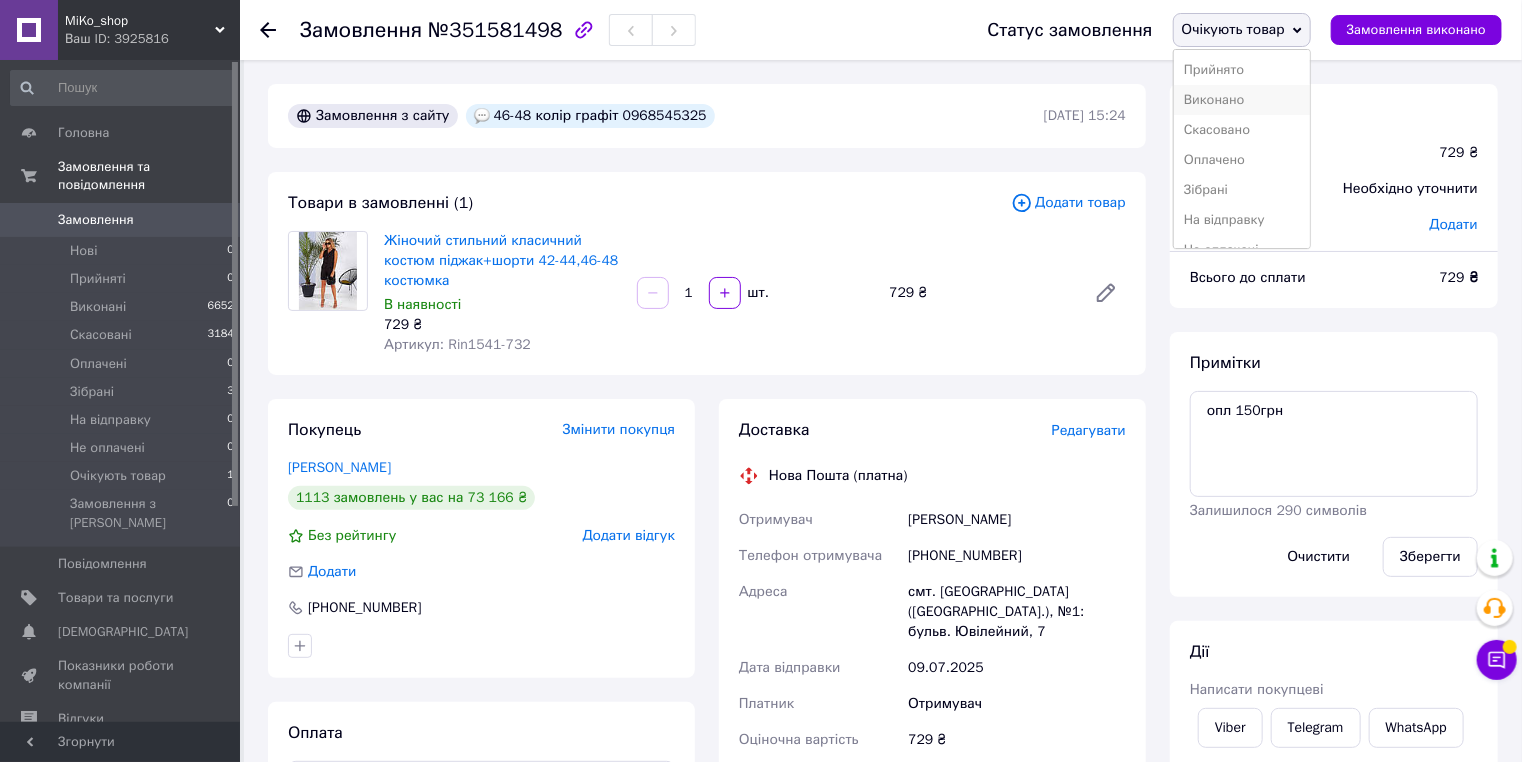 click on "Виконано" at bounding box center (1242, 100) 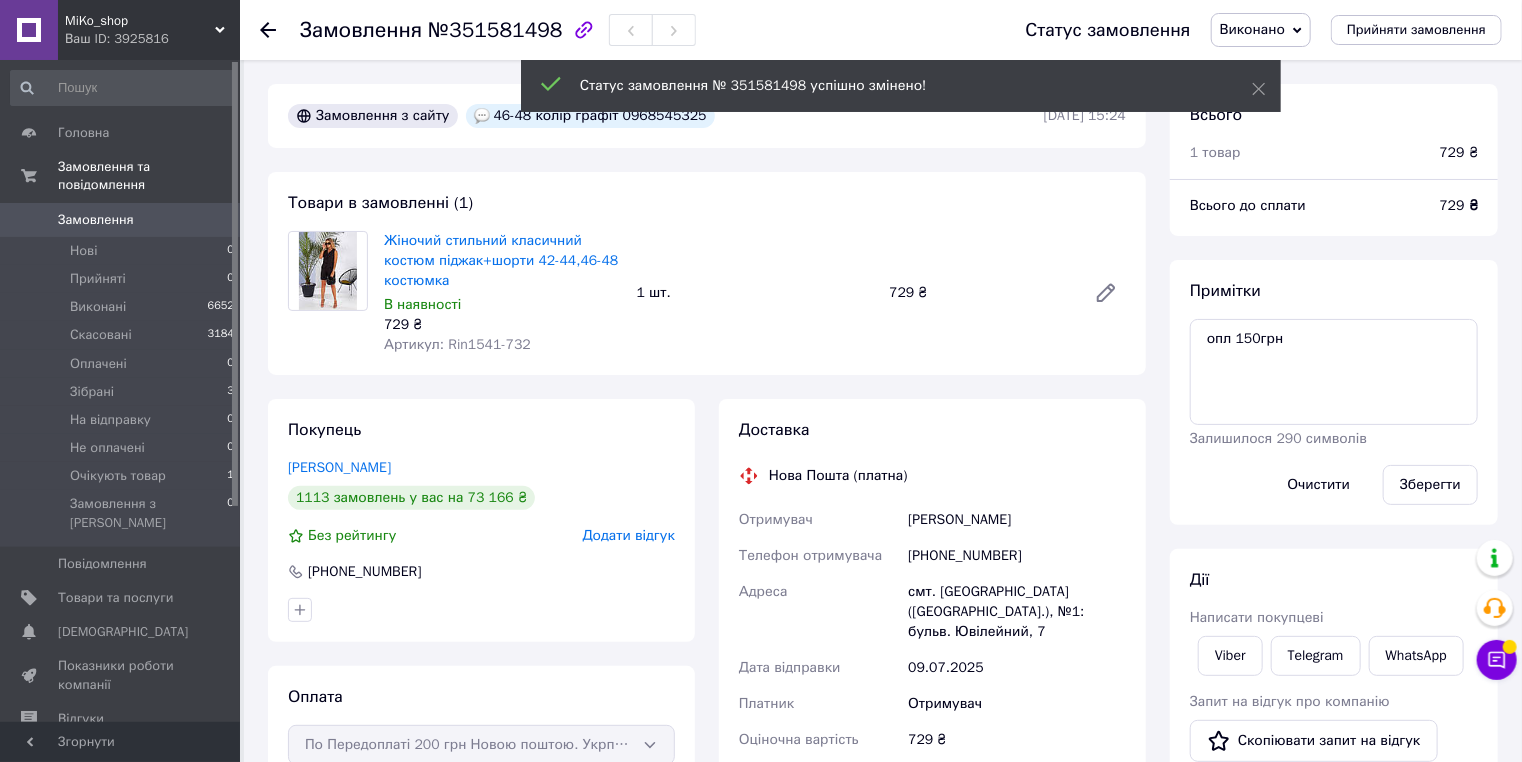 scroll, scrollTop: 245, scrollLeft: 0, axis: vertical 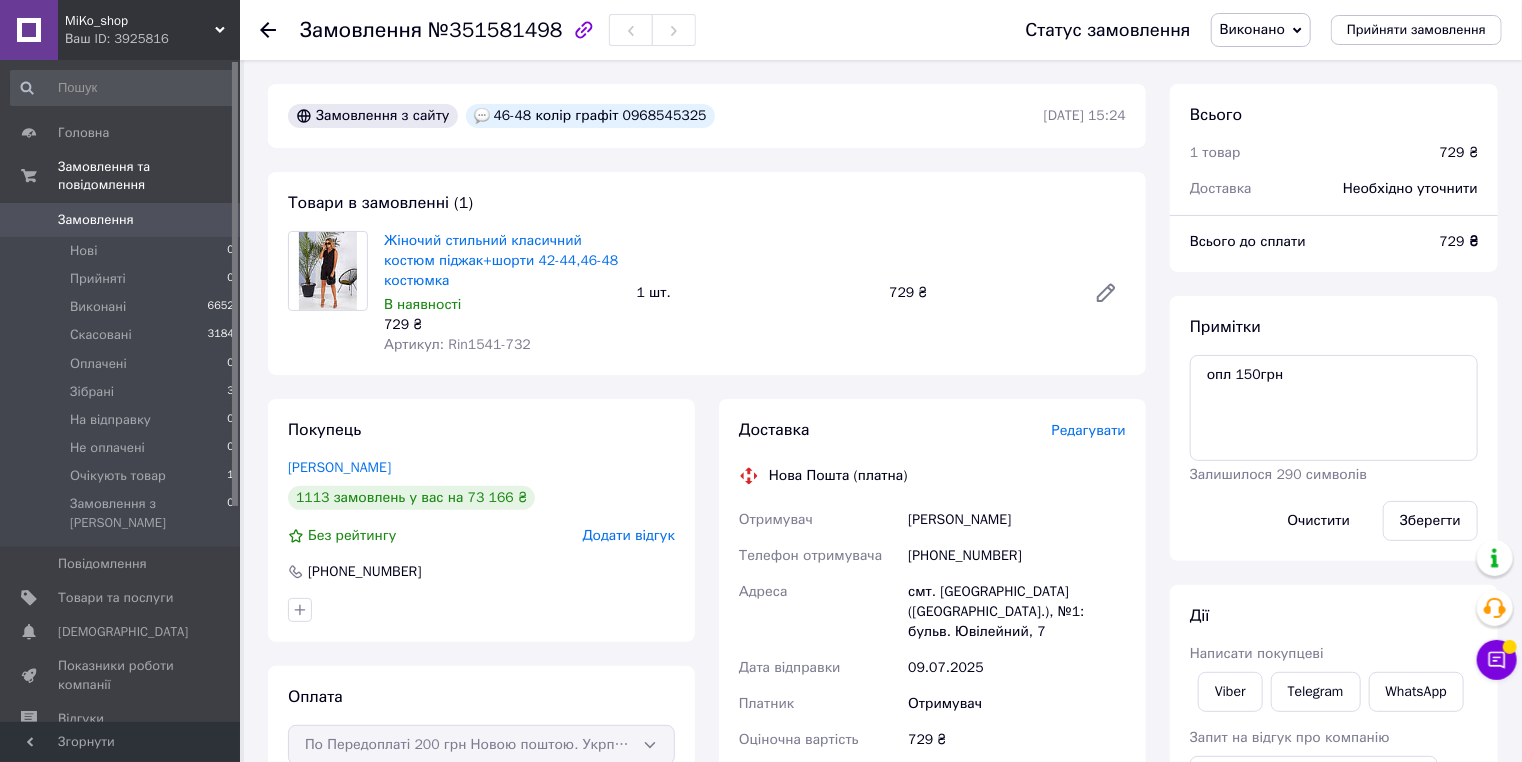 click on "Замовлення №351581498 Статус замовлення Виконано Прийнято Скасовано Оплачено Зібрані На відправку Не оплачені Очікують товар Прийняти замовлення Замовлення з сайту 46-48 колір графіт         0968545325 07.07.2025 | 15:24 Товари в замовленні (1) Жіночий стильний класичний костюм піджак+шорти 42-44,46-48 костюмка В наявності 729 ₴ Артикул: Rin1541-732 1 шт. 729 ₴ Покупець Песоцька Галина 1113 замовлень у вас на 73 166 ₴ Без рейтингу   Додати відгук +380967530102 Оплата По Передоплаті 200 грн Новою поштою. Укрпошта повна оплата! Доставка Редагувати Нова Пошта (платна) Отримувач Песоцька Галина +380968545325 729" at bounding box center (883, 943) 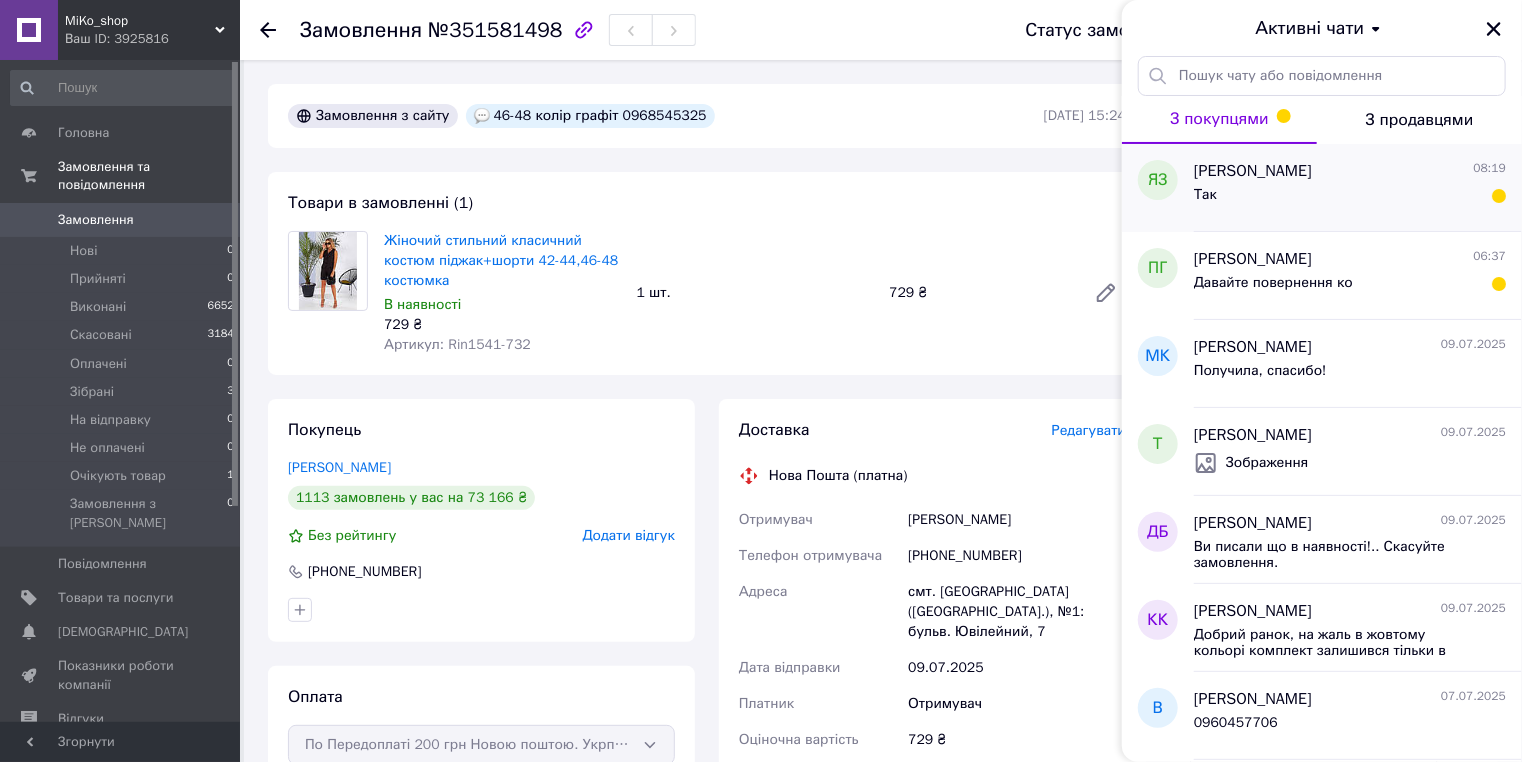click on "Так" at bounding box center [1350, 199] 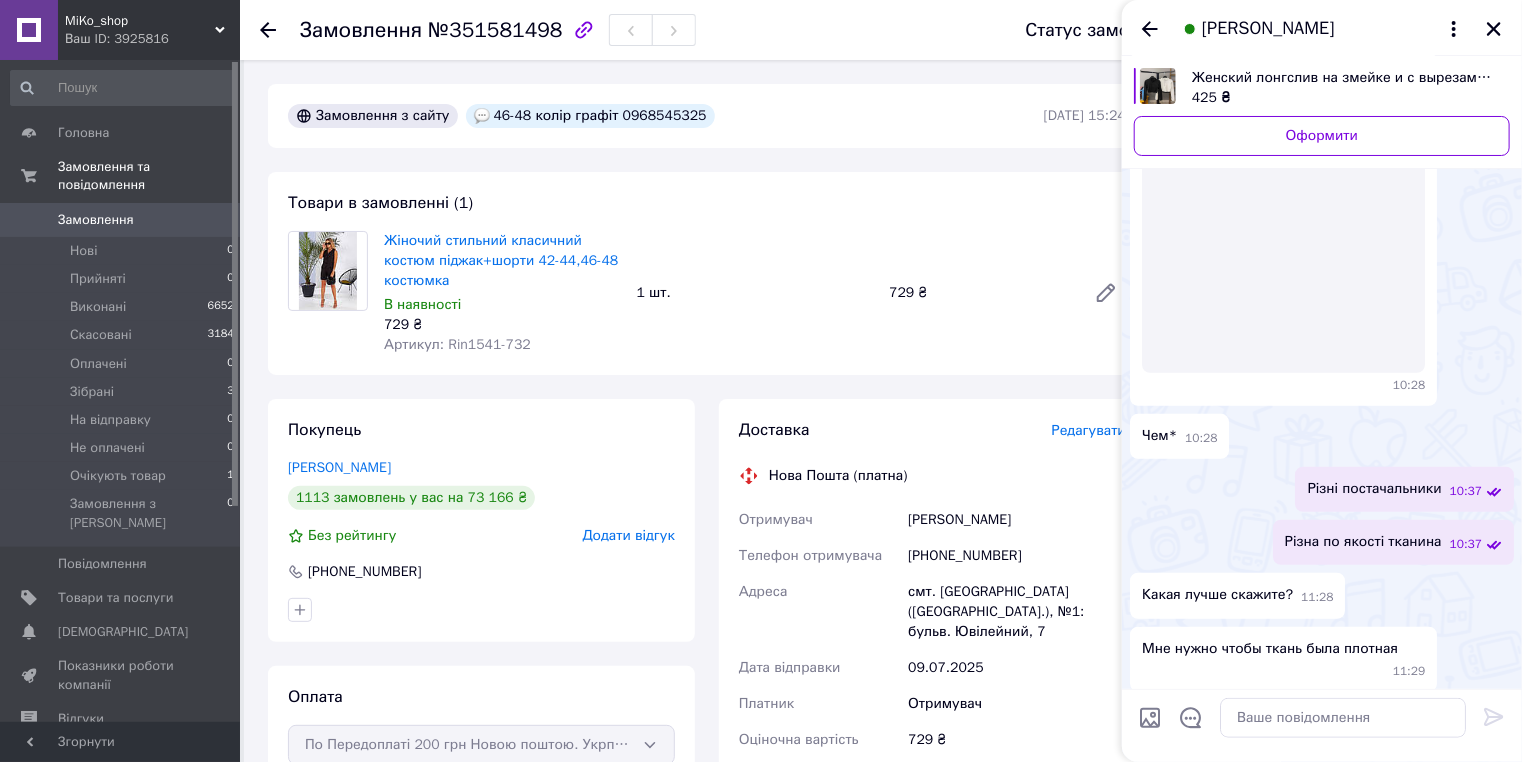 scroll, scrollTop: 4616, scrollLeft: 0, axis: vertical 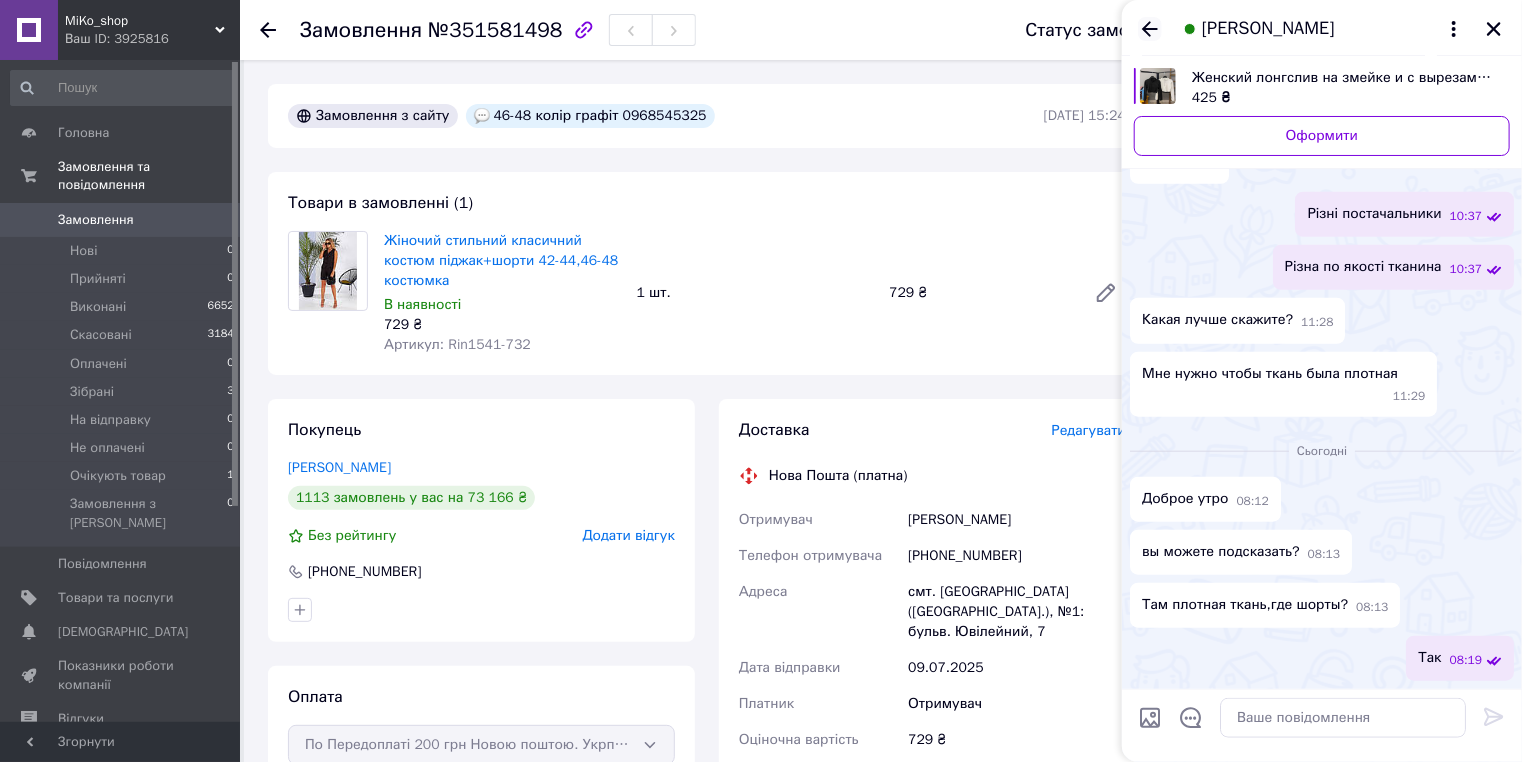 click 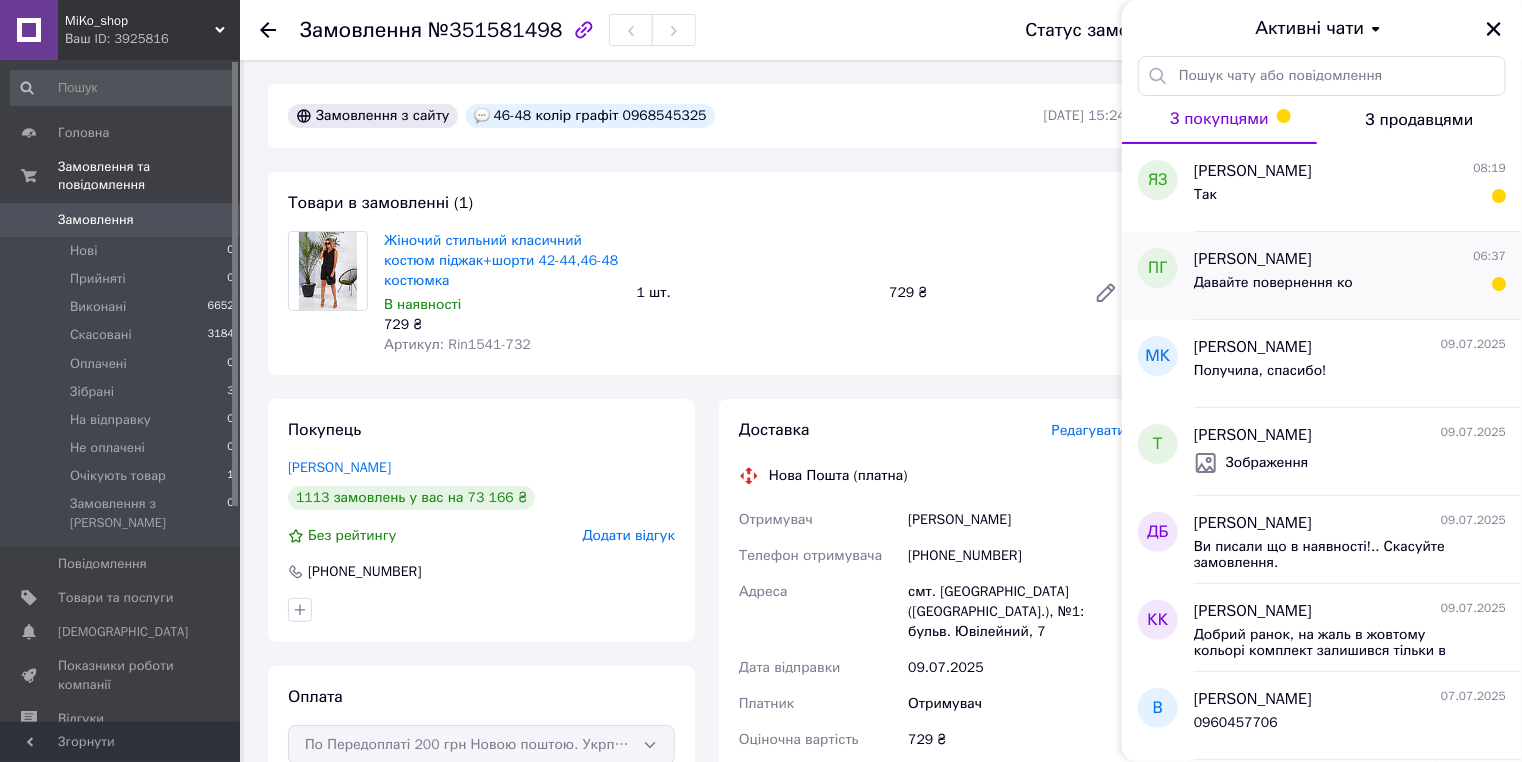 click on "Давайте повернення ко" at bounding box center (1350, 287) 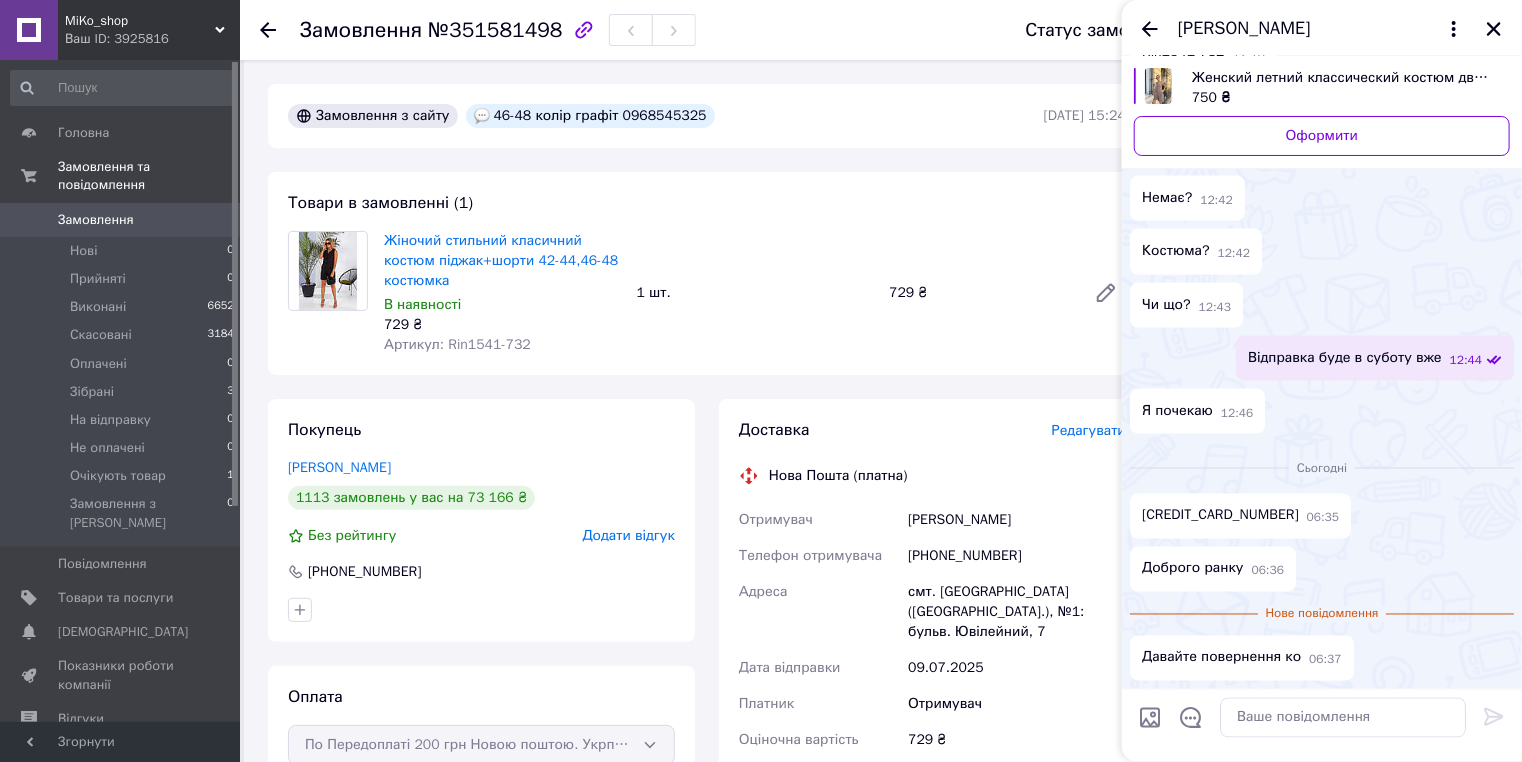 scroll, scrollTop: 1927, scrollLeft: 0, axis: vertical 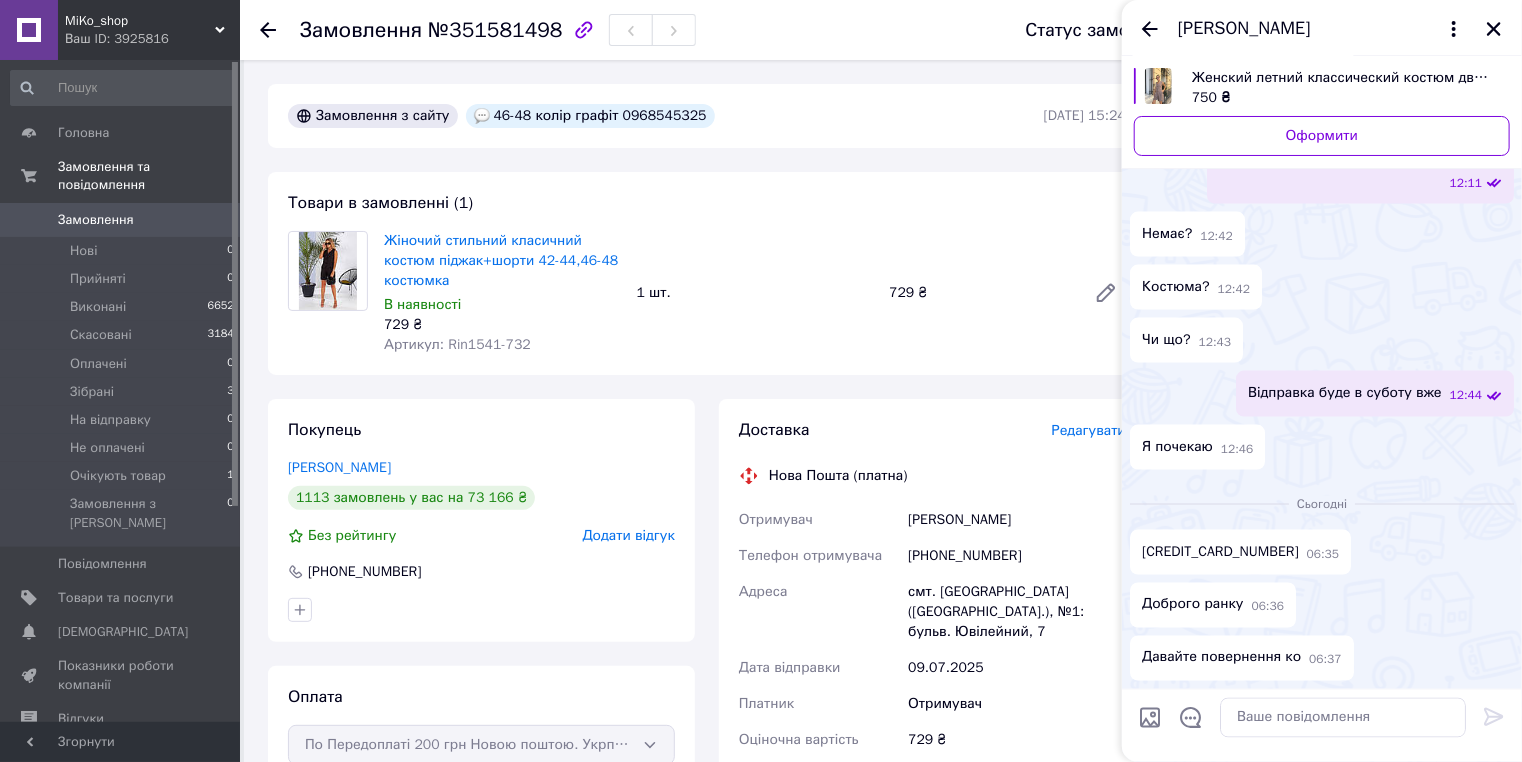click on "4149609019105438" at bounding box center (1220, 552) 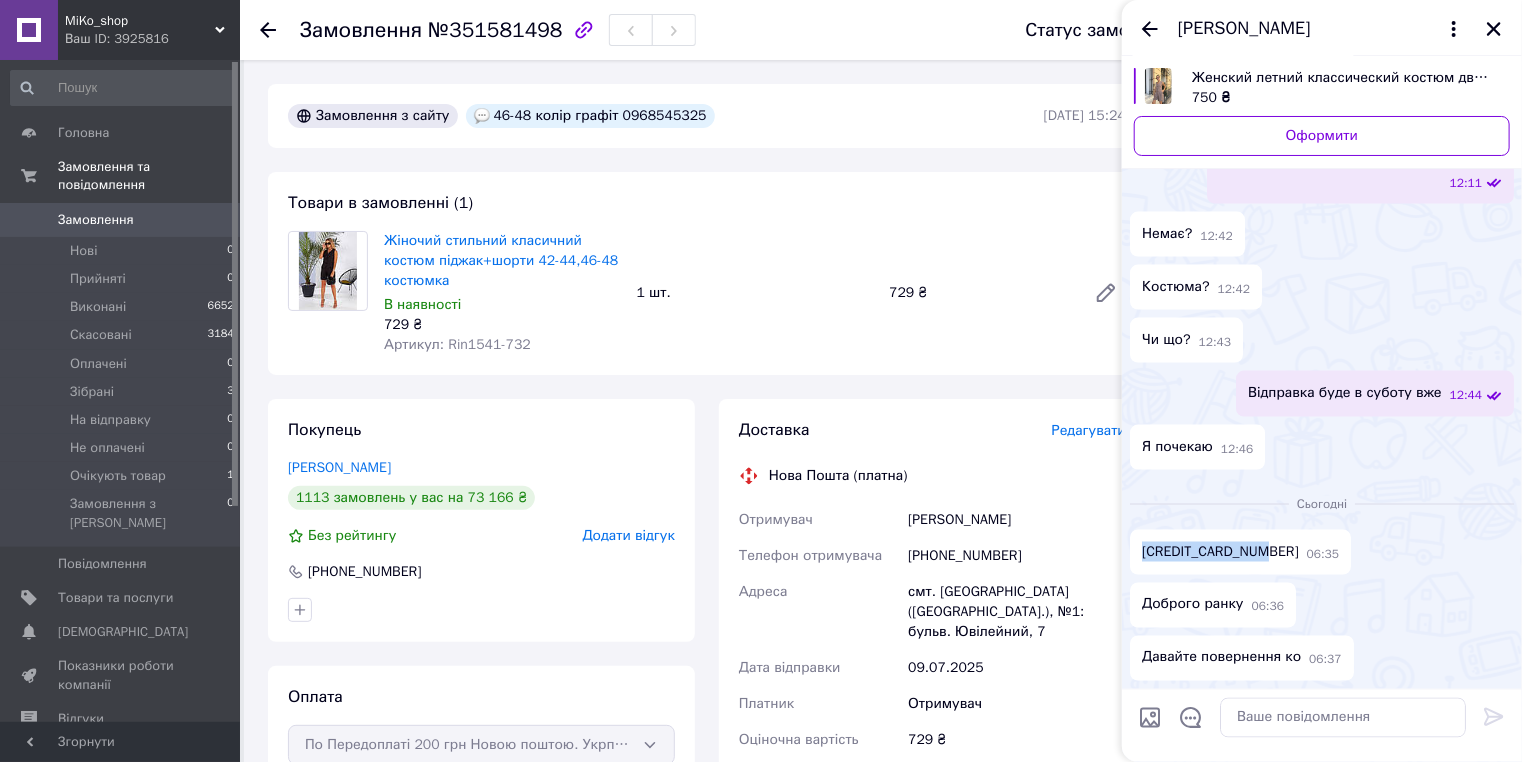click on "4149609019105438" at bounding box center (1220, 552) 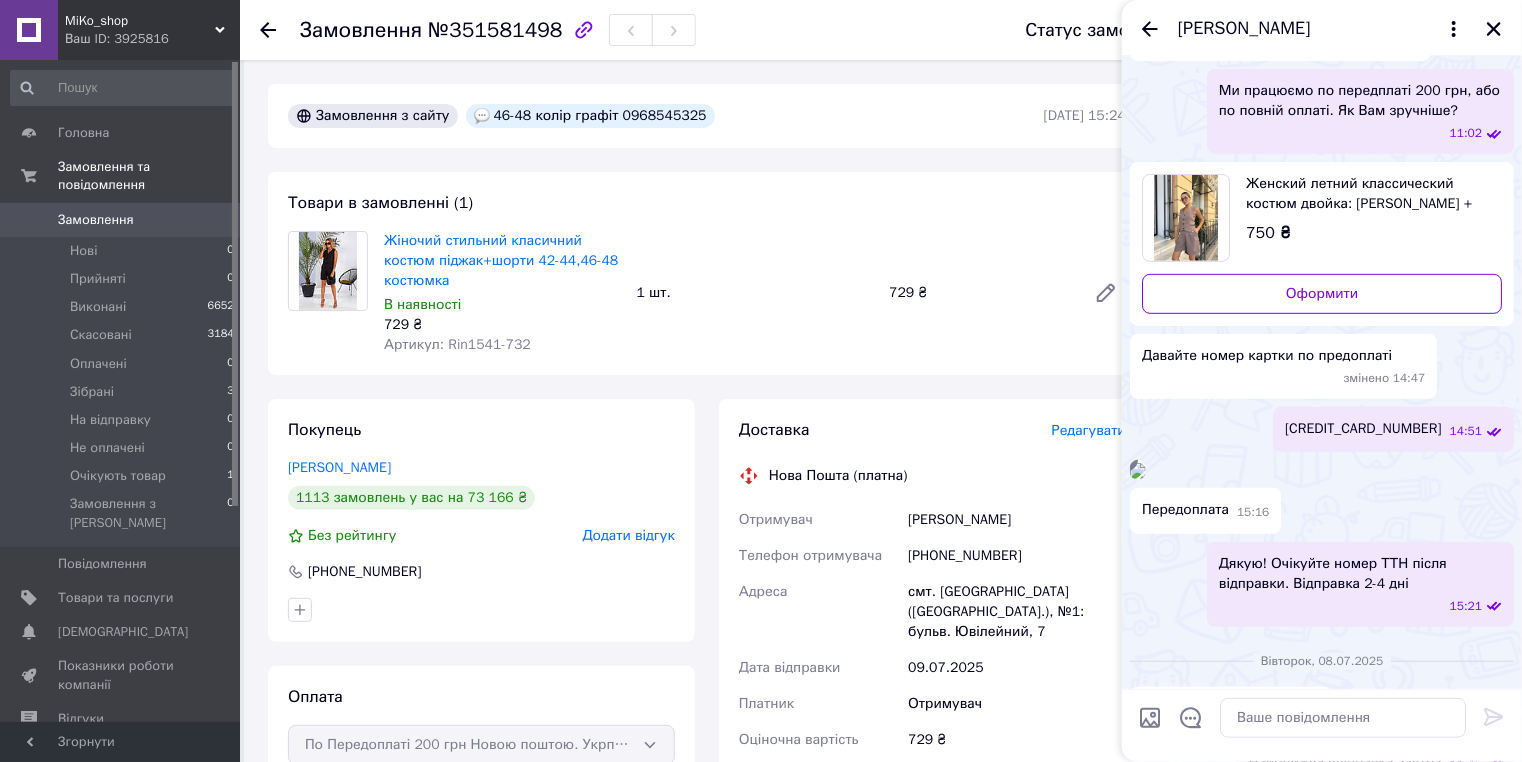 scroll, scrollTop: 407, scrollLeft: 0, axis: vertical 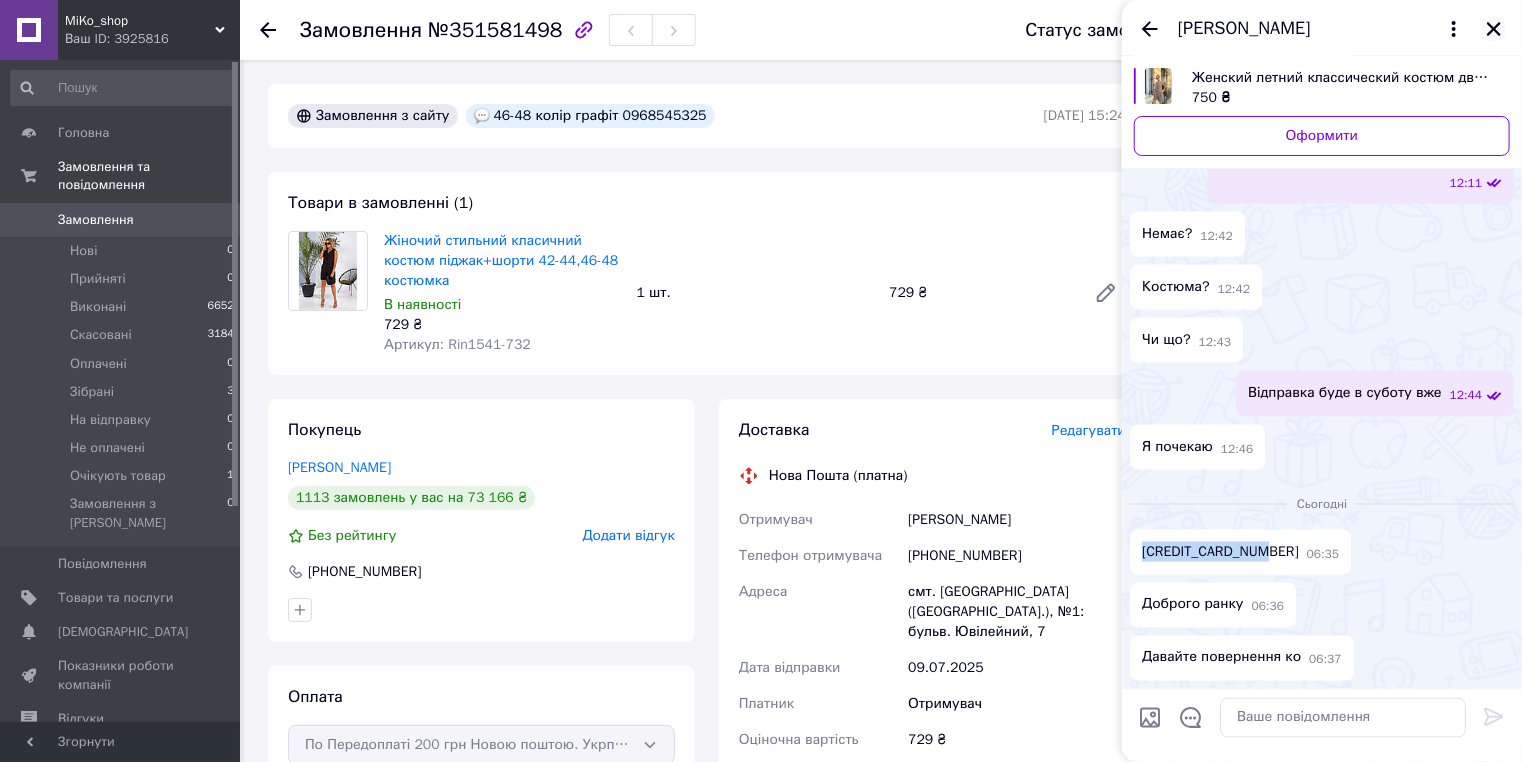 click 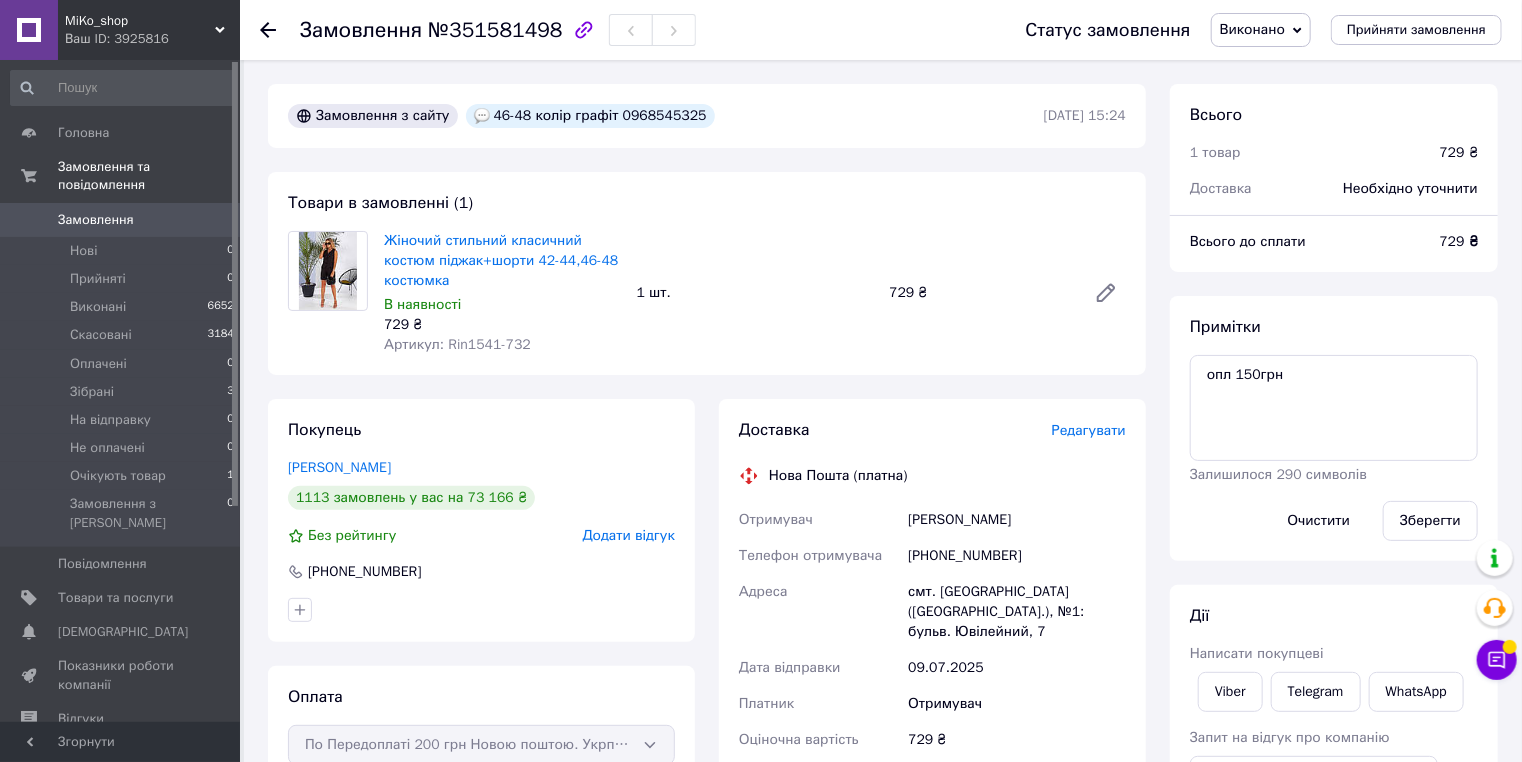 click on "0" at bounding box center [212, 220] 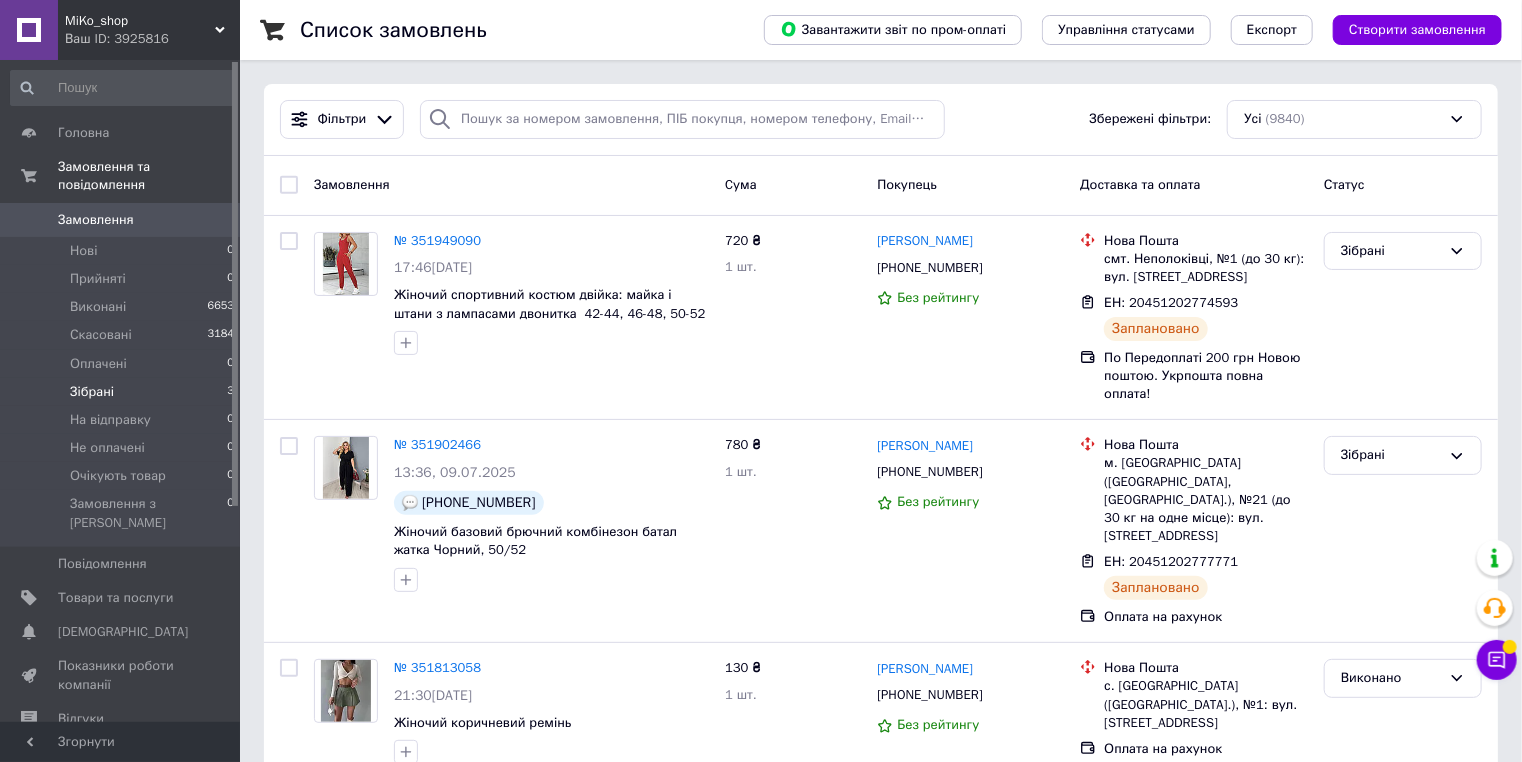click on "Зібрані 3" at bounding box center [123, 392] 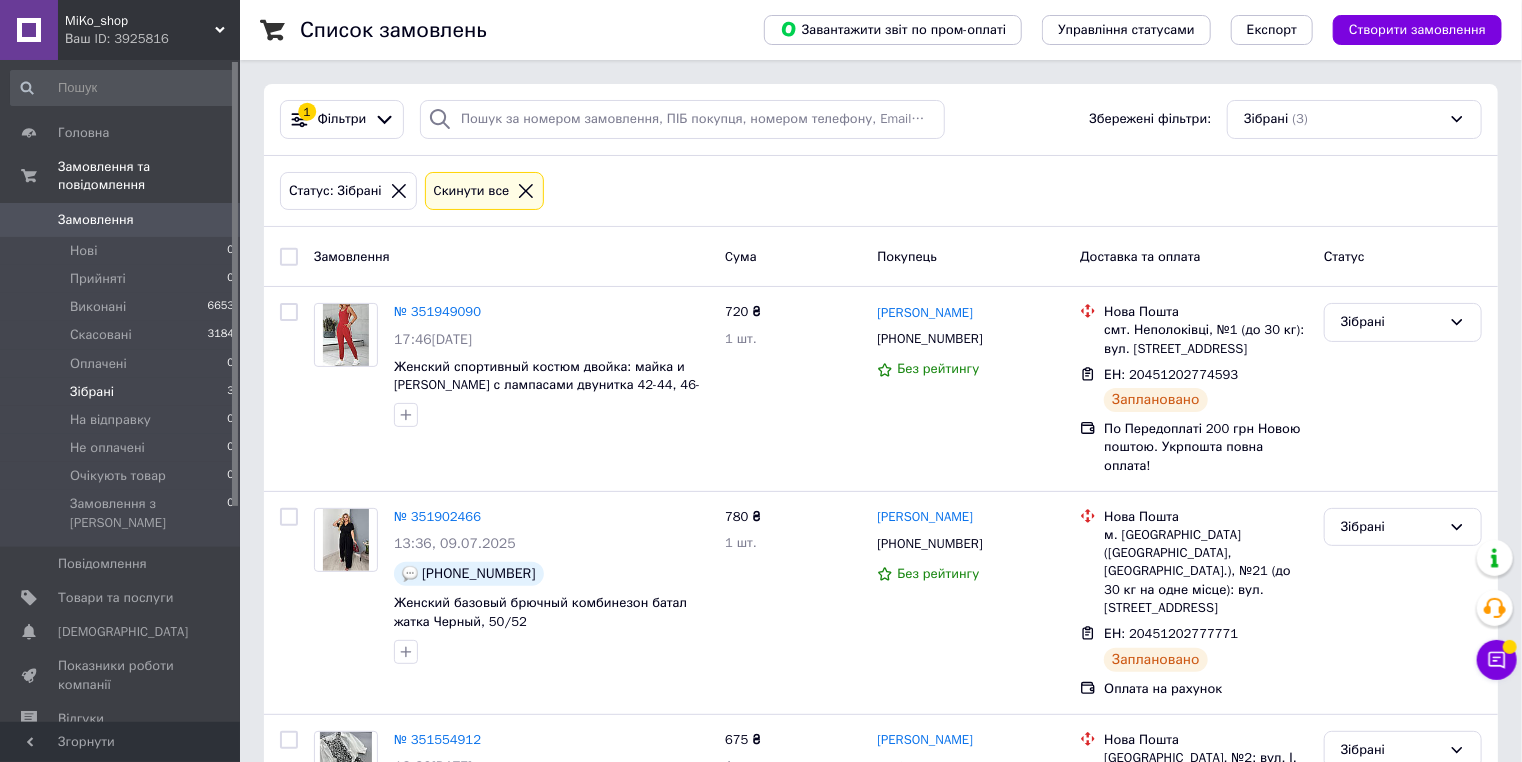 click at bounding box center [289, 257] 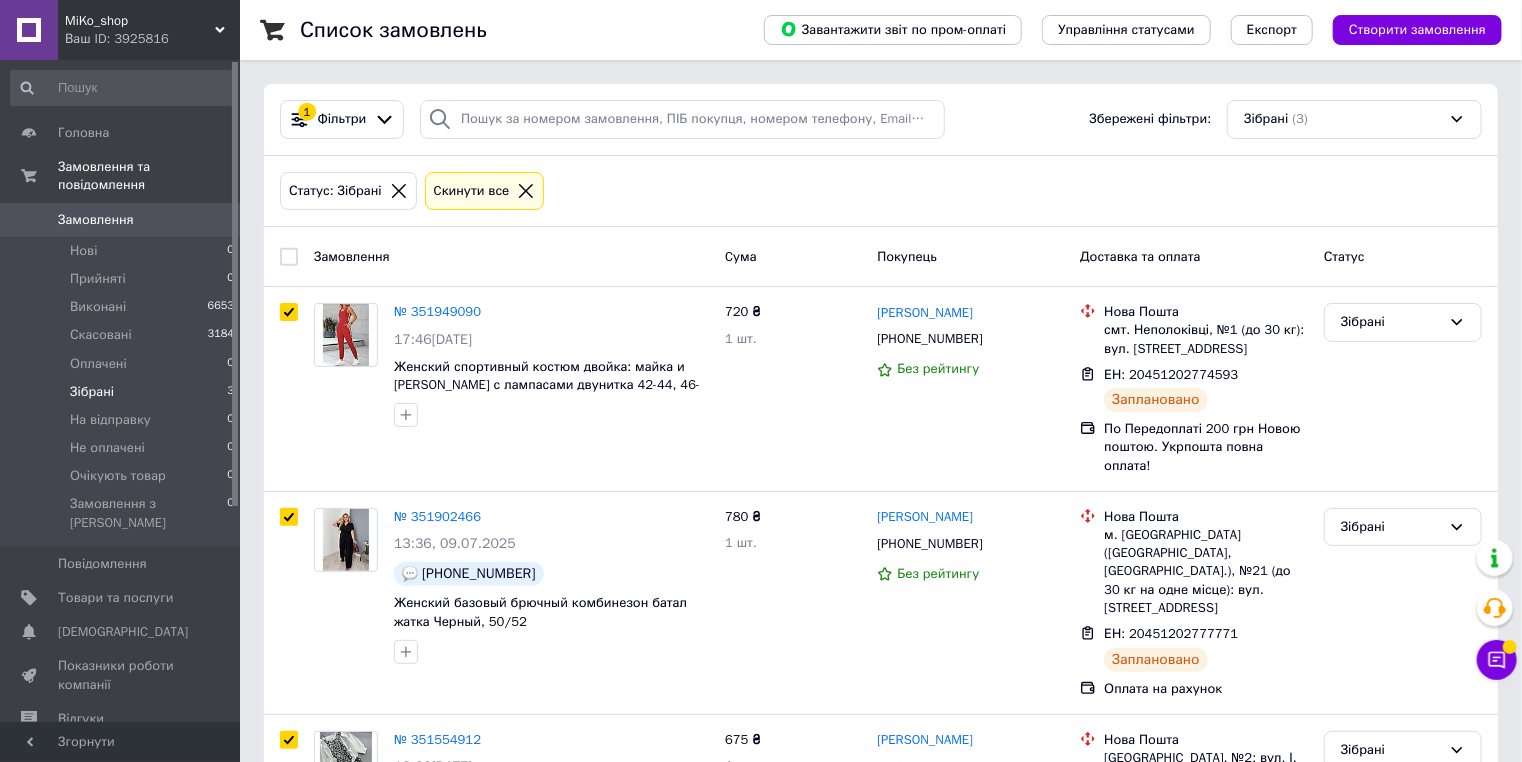 checkbox on "true" 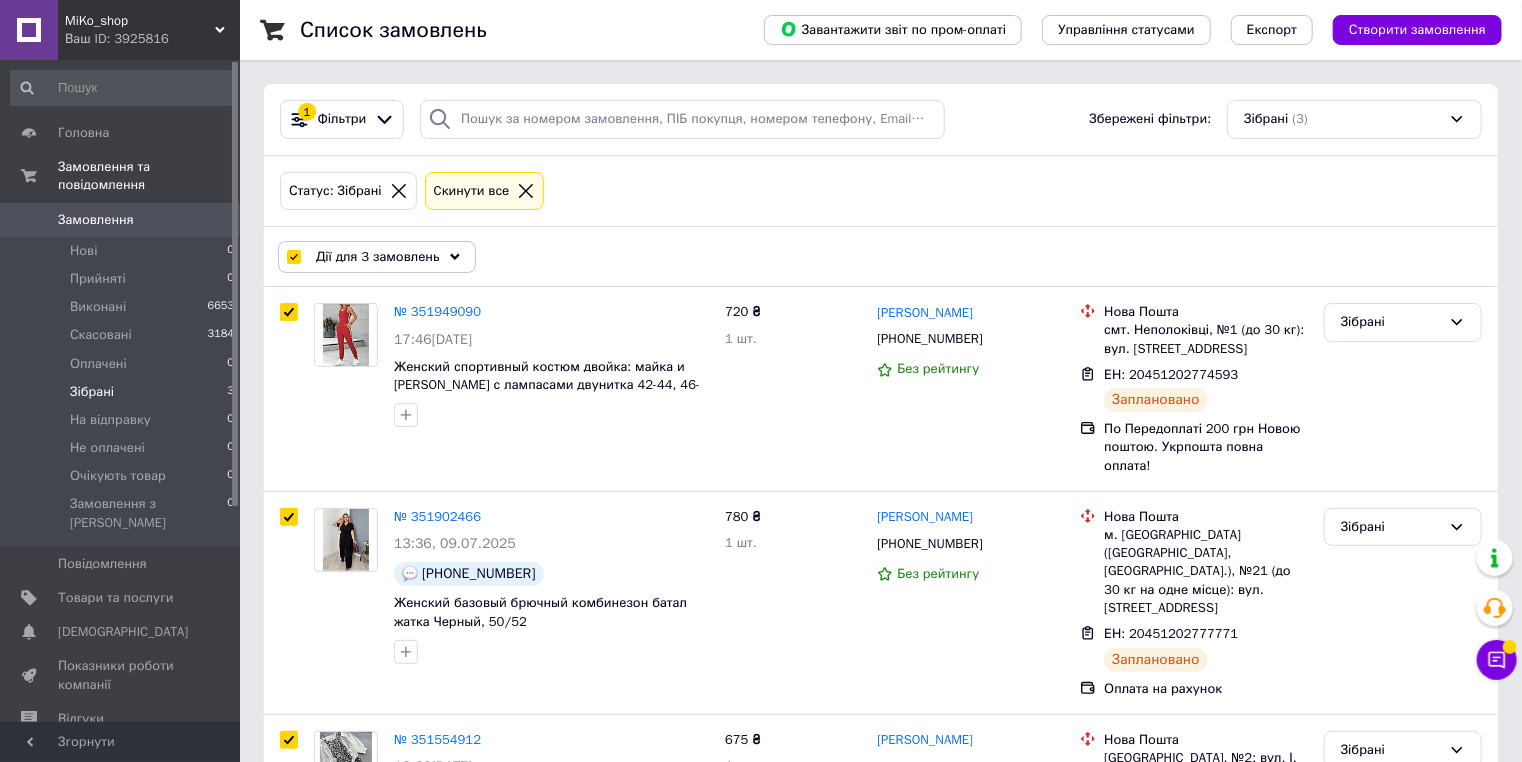 click on "Дії для 3 замовлень" at bounding box center (377, 257) 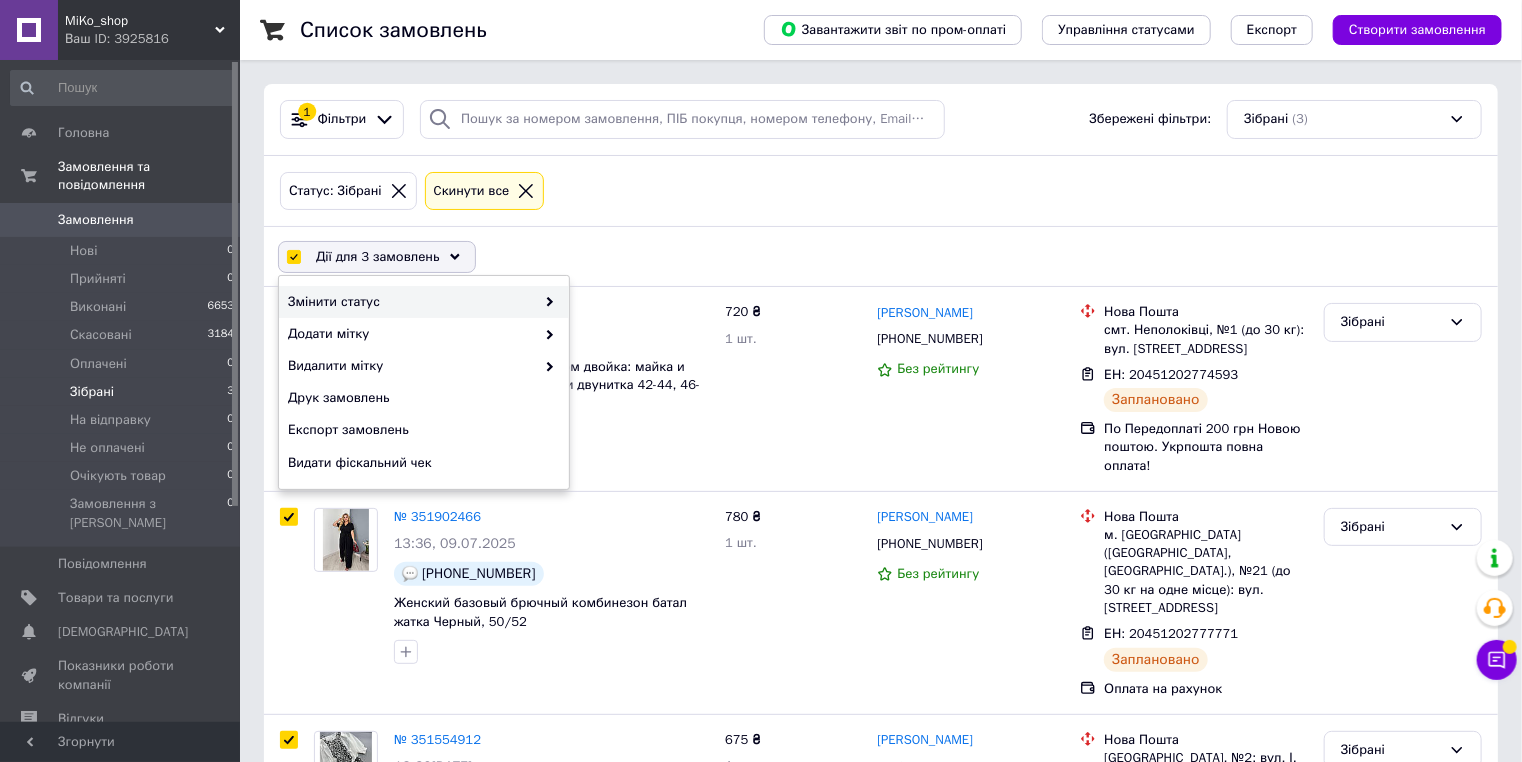 click at bounding box center (545, 302) 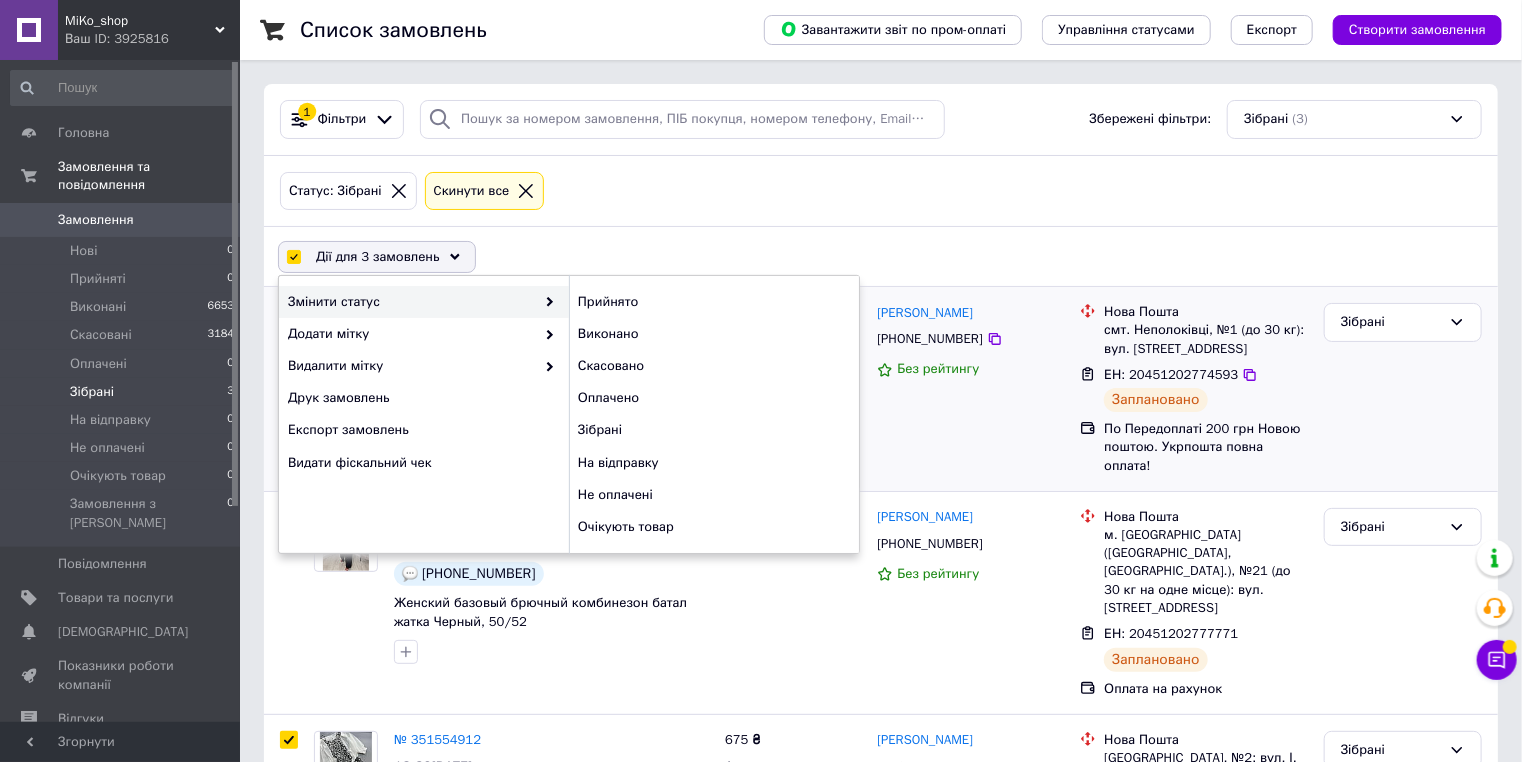 drag, startPoint x: 651, startPoint y: 333, endPoint x: 694, endPoint y: 394, distance: 74.63243 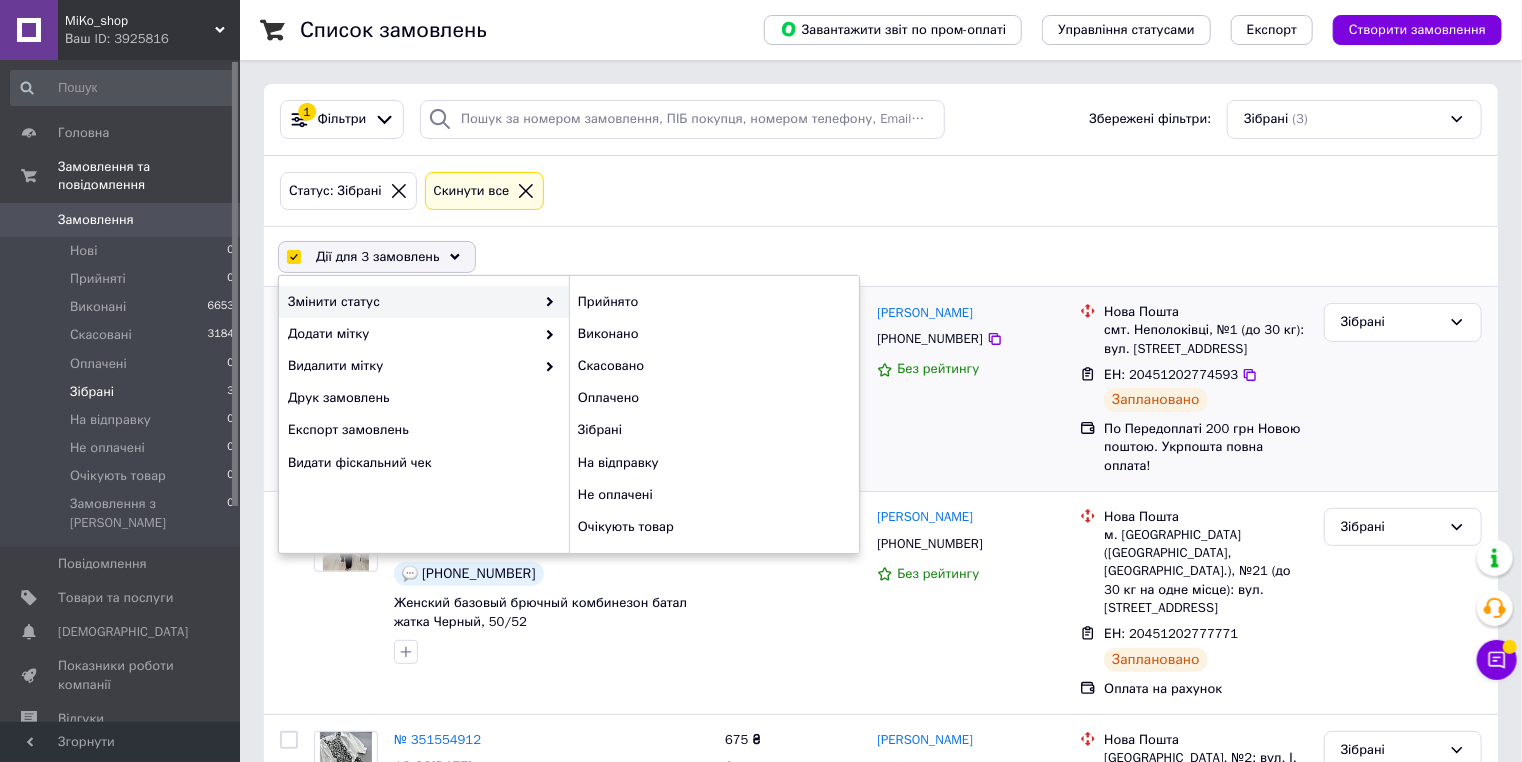 checkbox on "false" 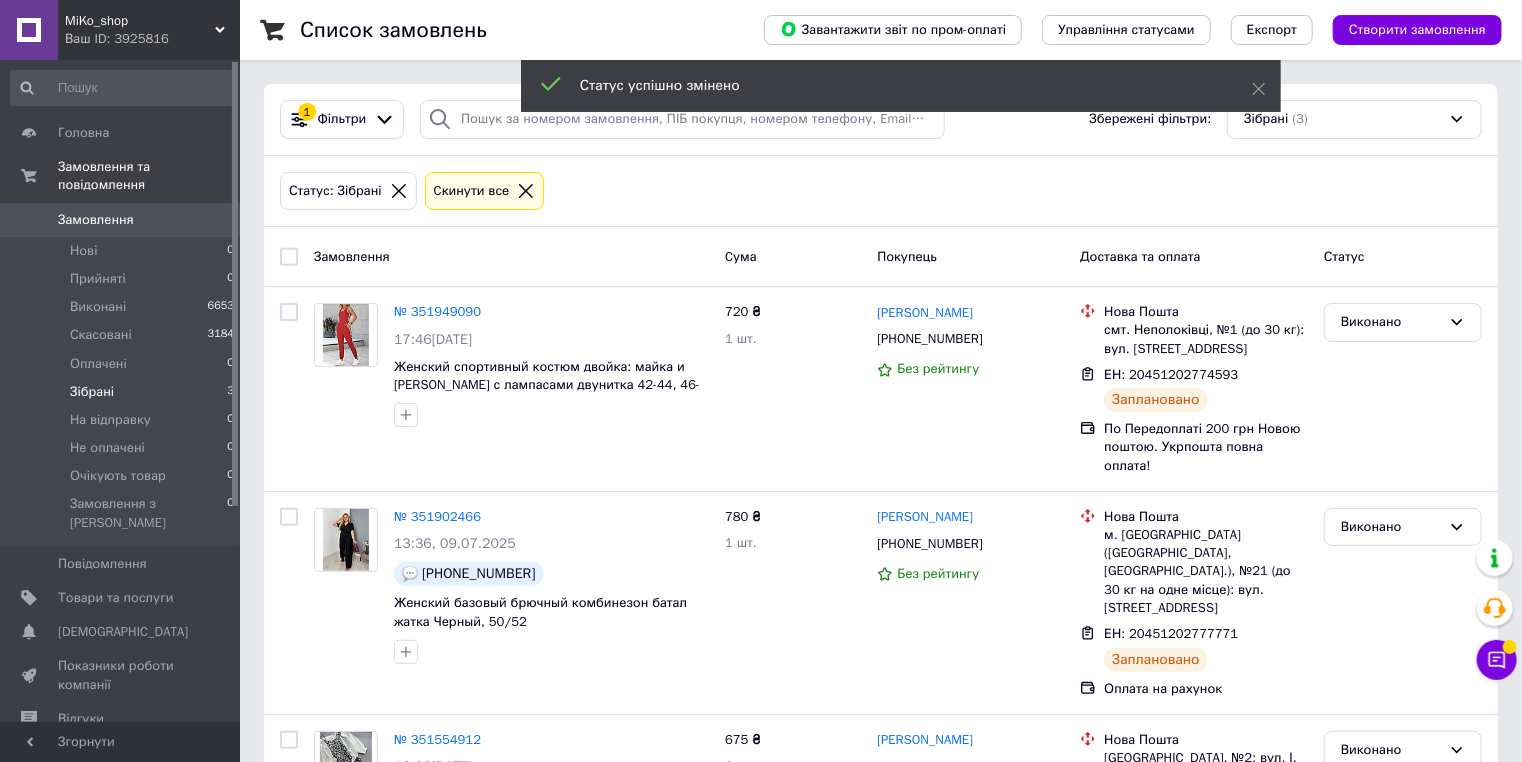 click on "0" at bounding box center [212, 220] 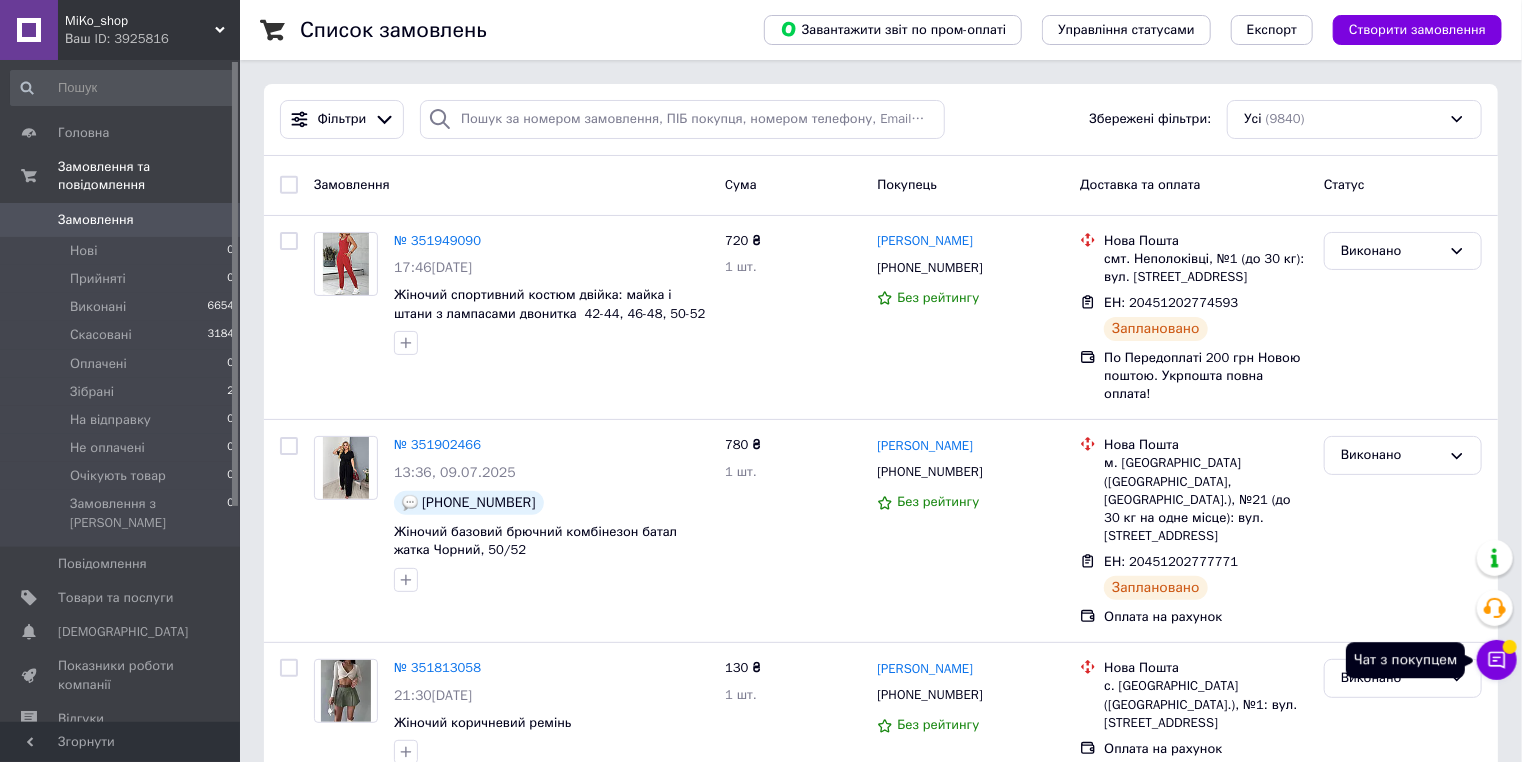 click on "Чат з покупцем" at bounding box center [1497, 660] 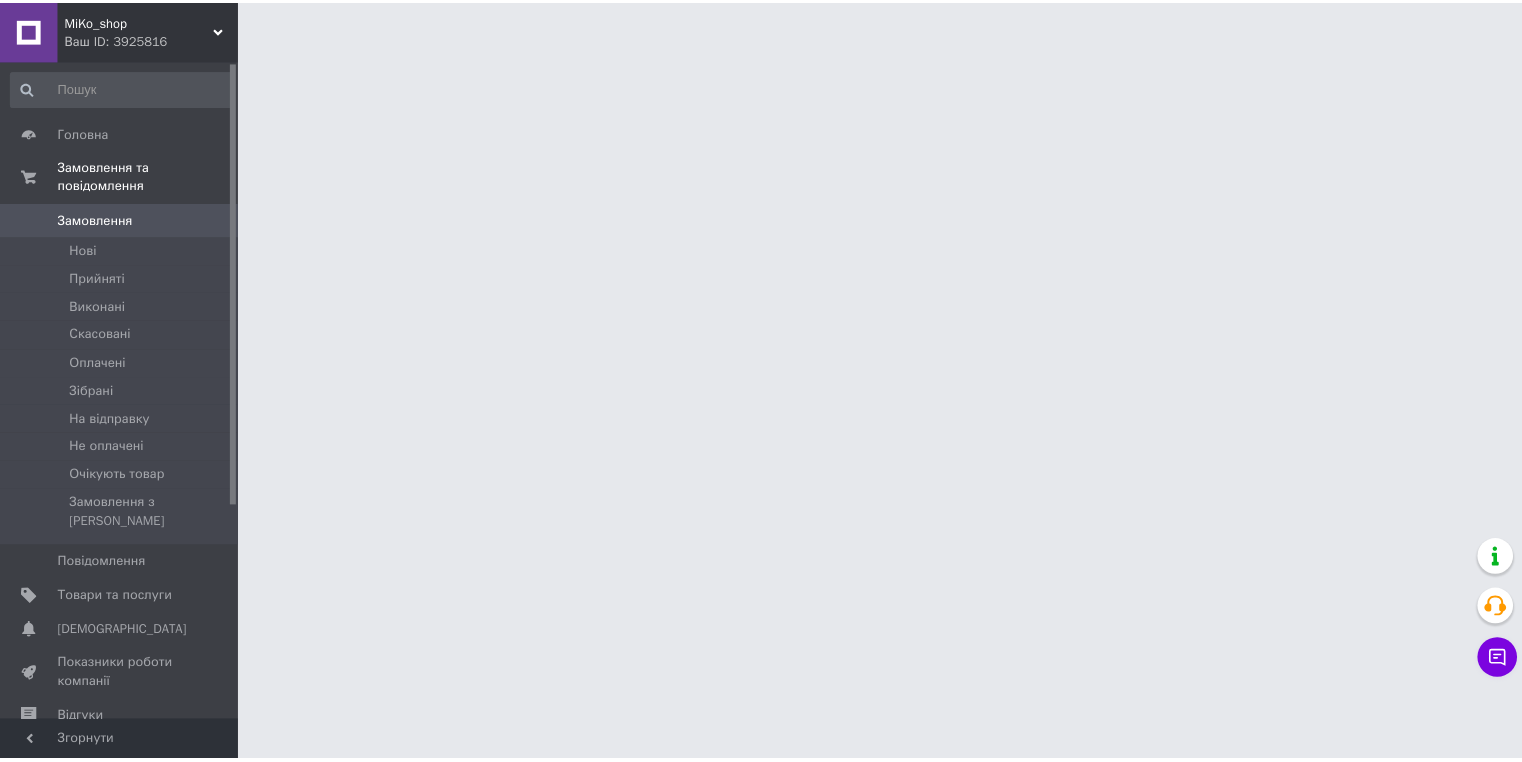 scroll, scrollTop: 0, scrollLeft: 0, axis: both 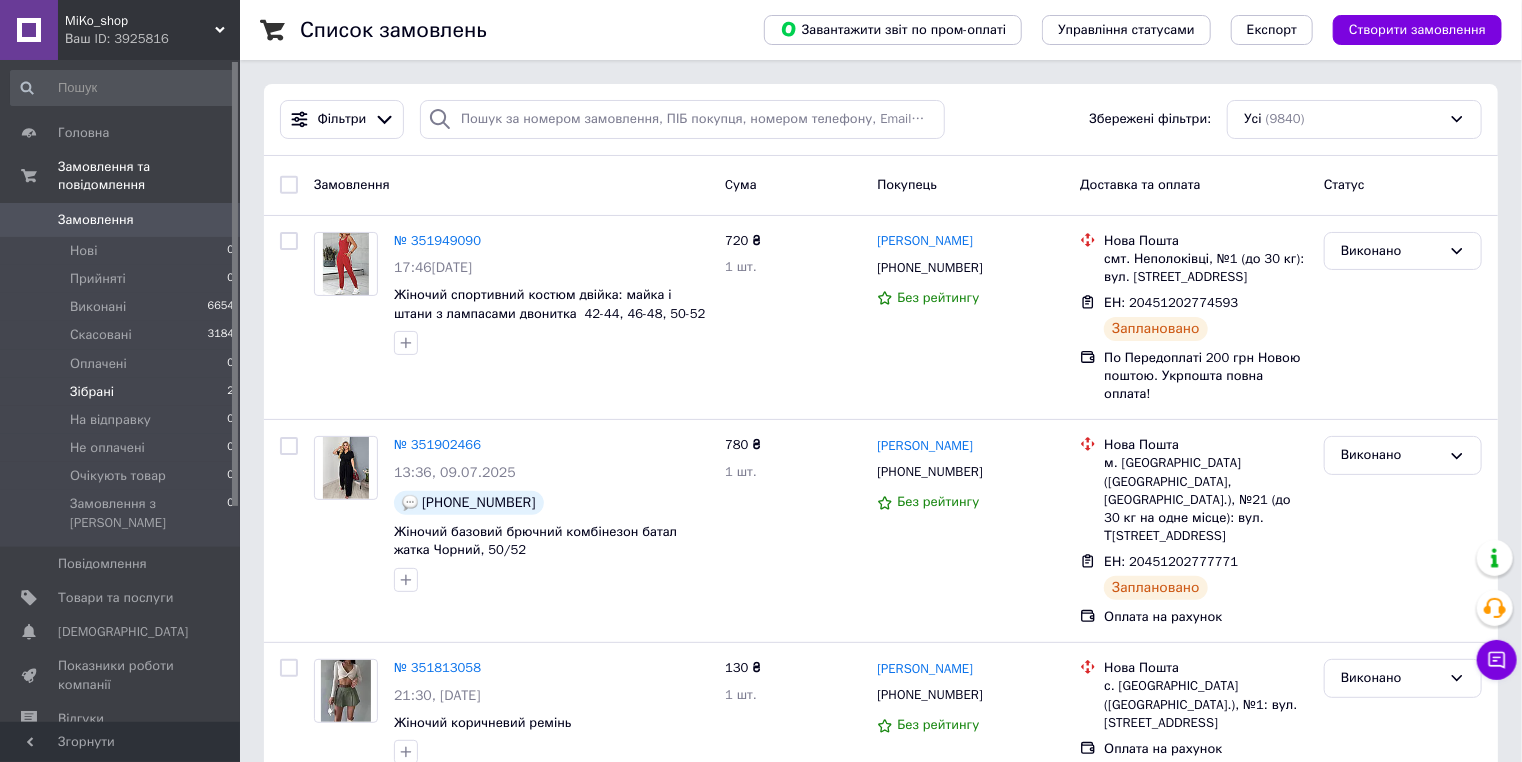click on "2" at bounding box center [230, 392] 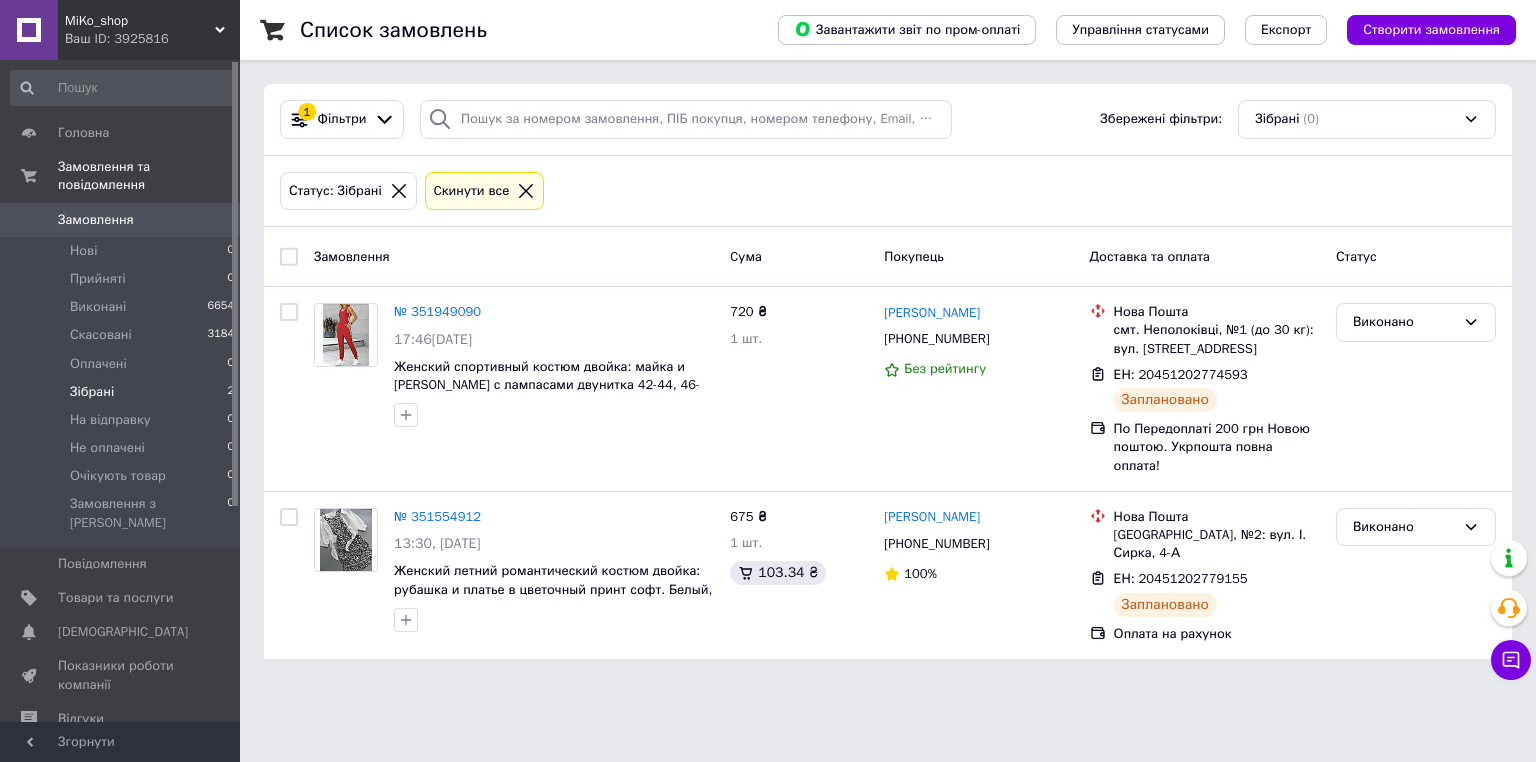 click on "0" at bounding box center (212, 220) 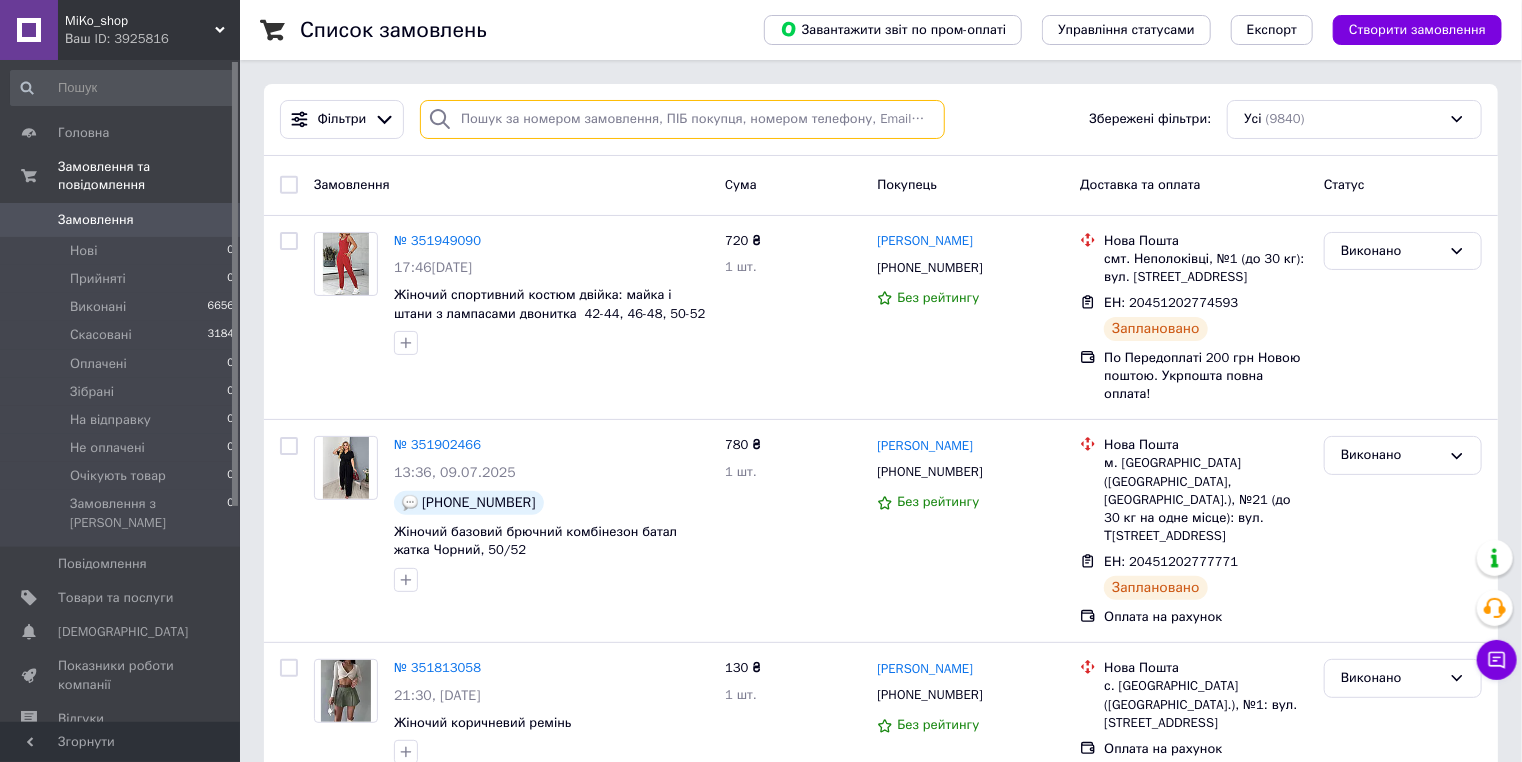 click at bounding box center (682, 119) 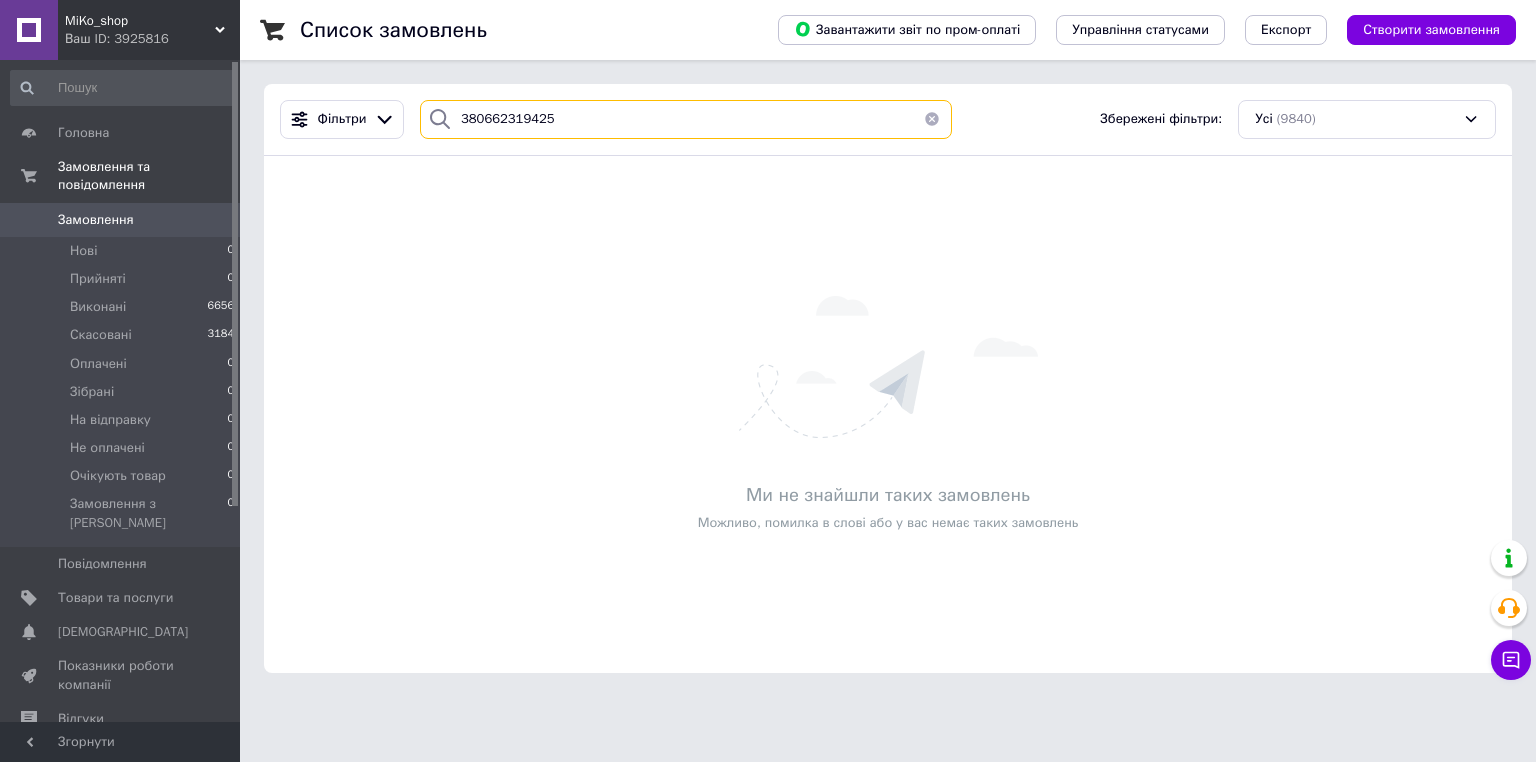 drag, startPoint x: 628, startPoint y: 112, endPoint x: 456, endPoint y: 112, distance: 172 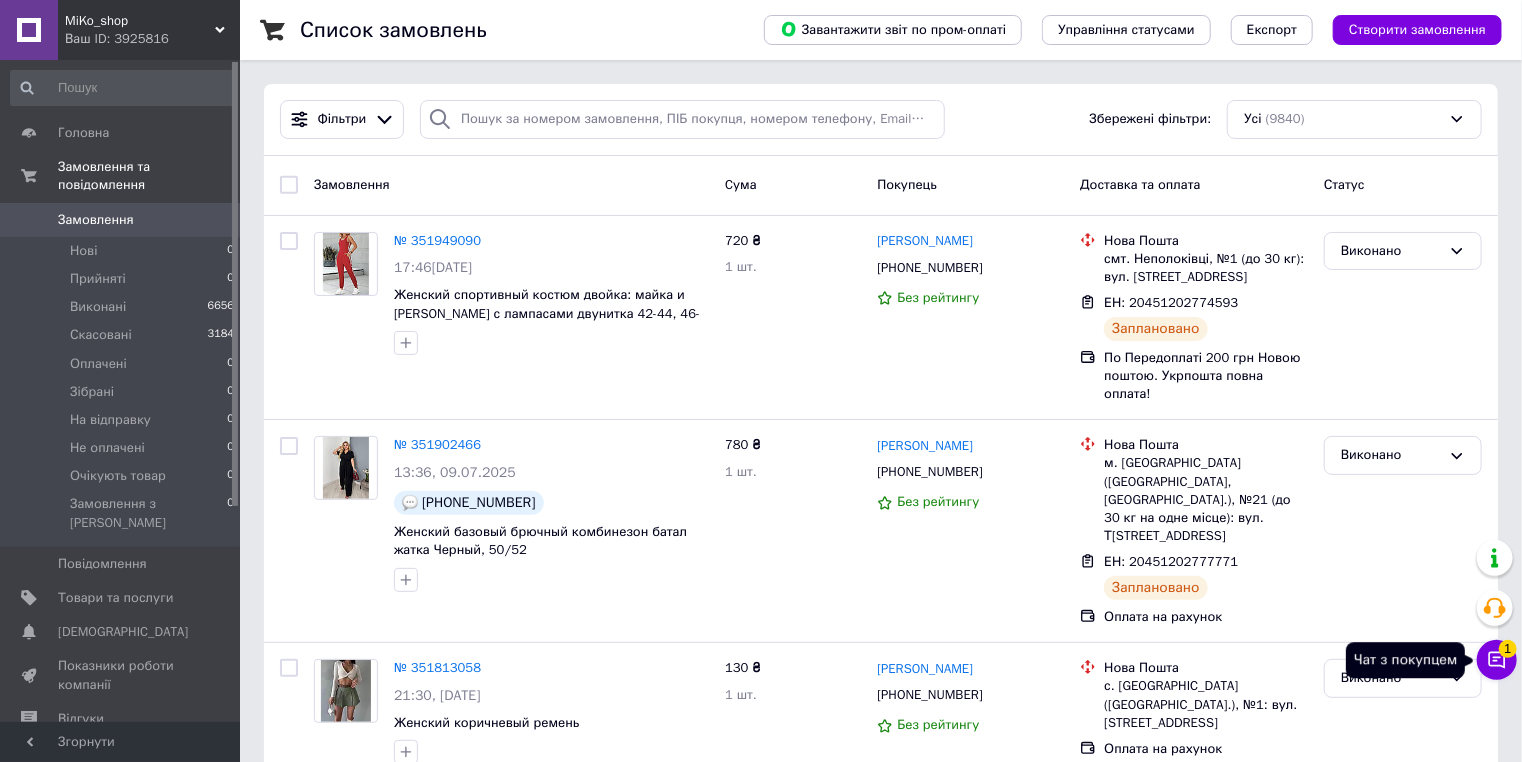 click on "Чат з покупцем 1" at bounding box center [1497, 660] 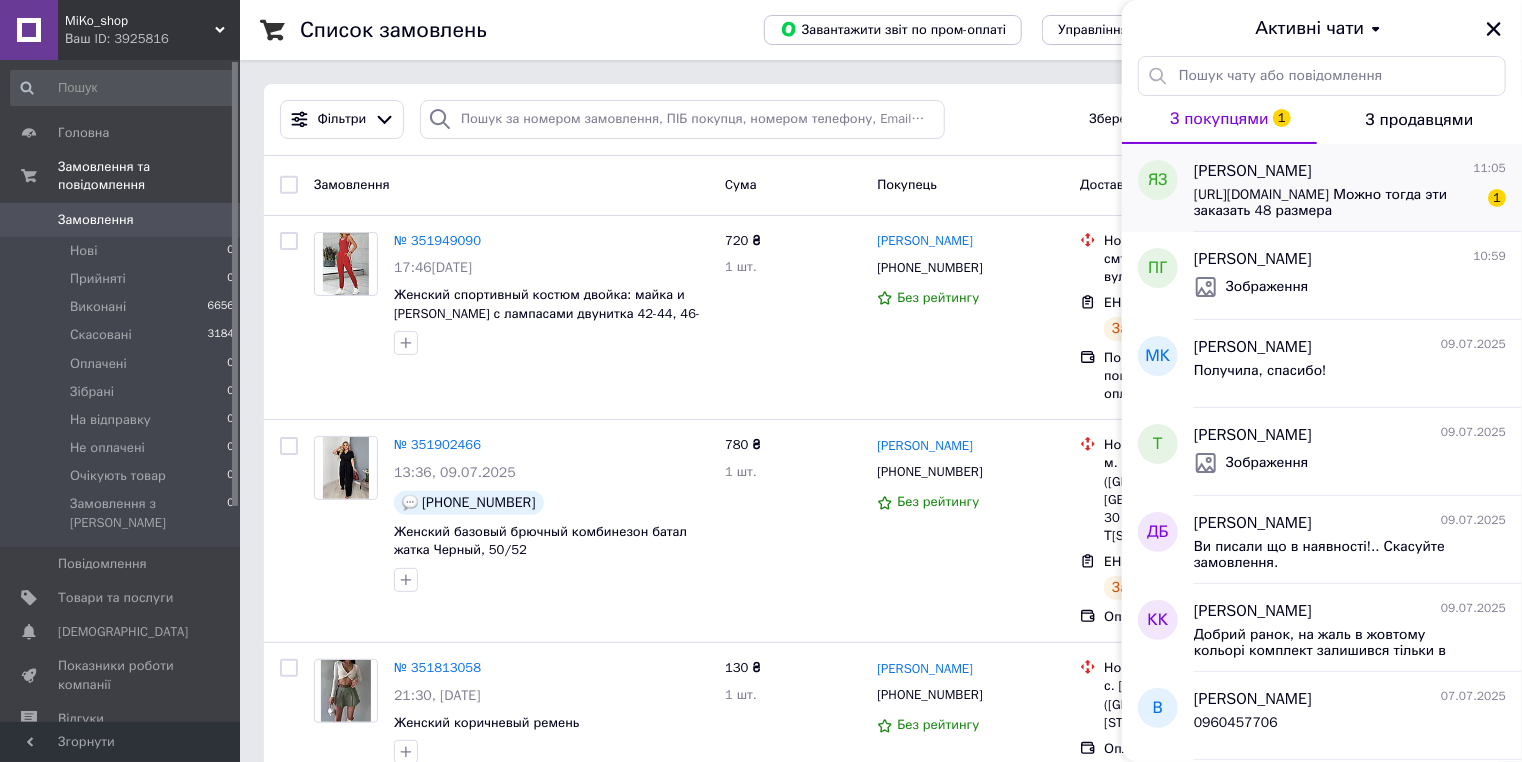 click on "https://prom.ua/p2216796398-product.html
Можно тогда эти заказать 48 размера" at bounding box center (1336, 203) 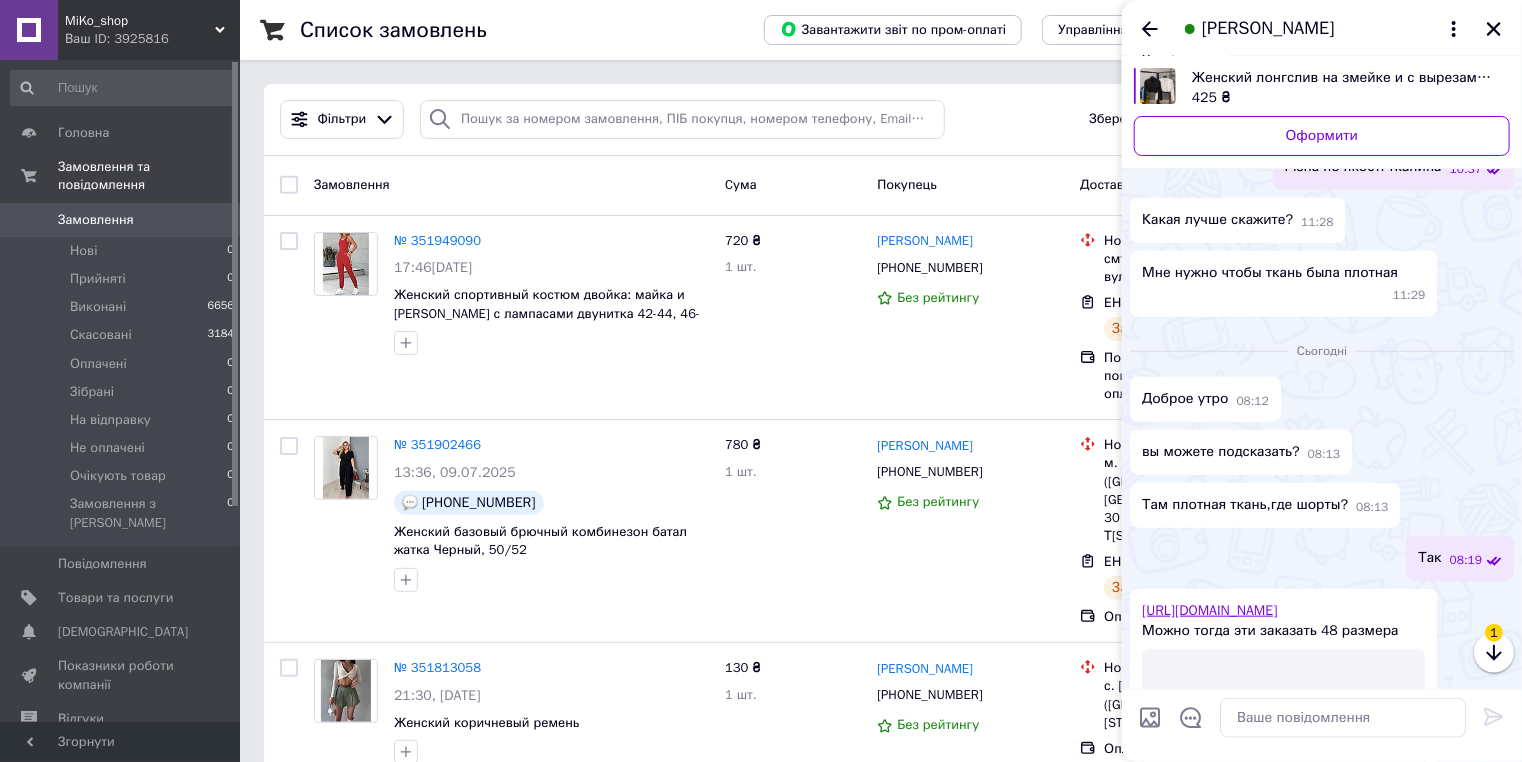 scroll, scrollTop: 4900, scrollLeft: 0, axis: vertical 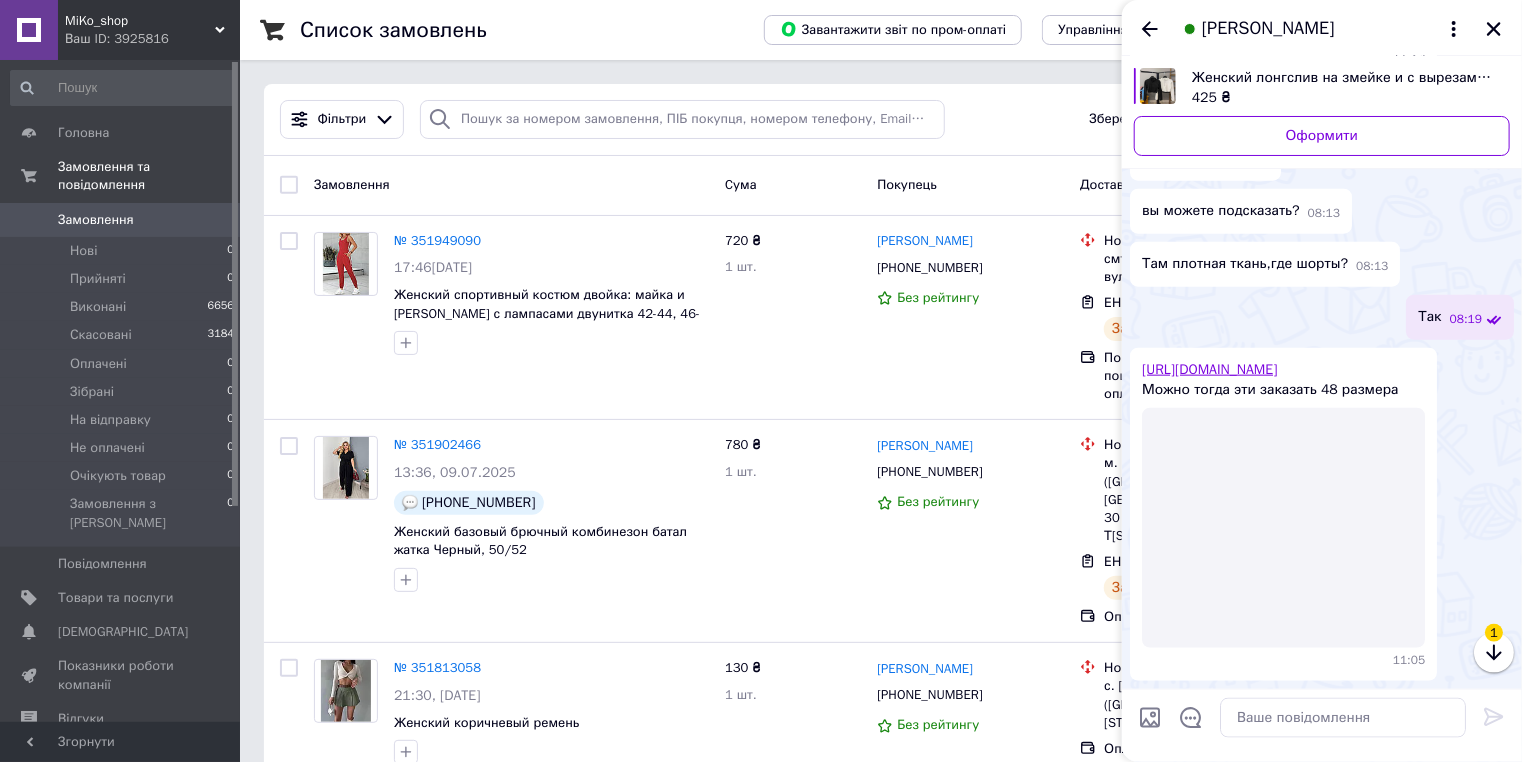 click on "https://prom.ua/p2216796398-product.html" at bounding box center (1209, 369) 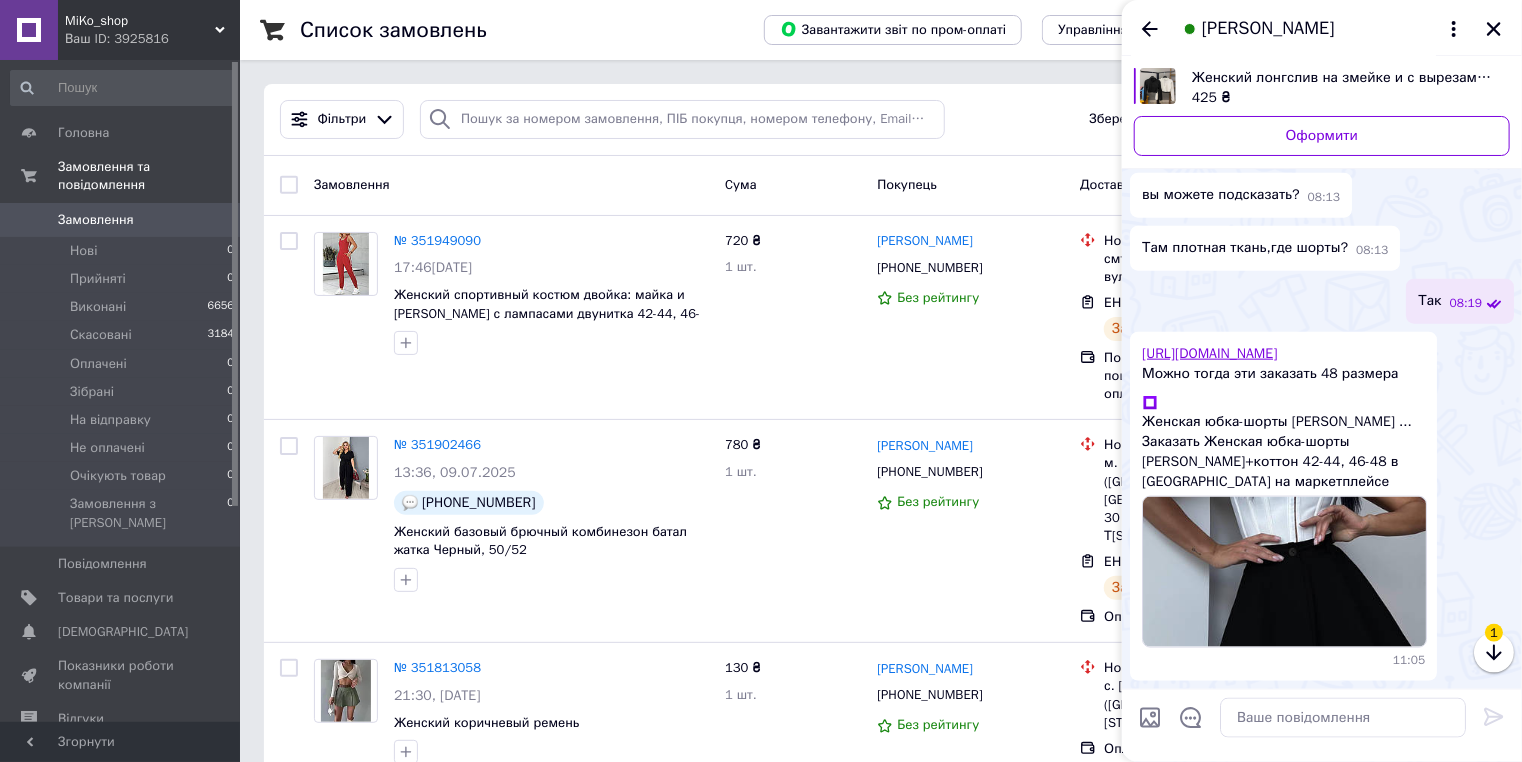 scroll, scrollTop: 4896, scrollLeft: 0, axis: vertical 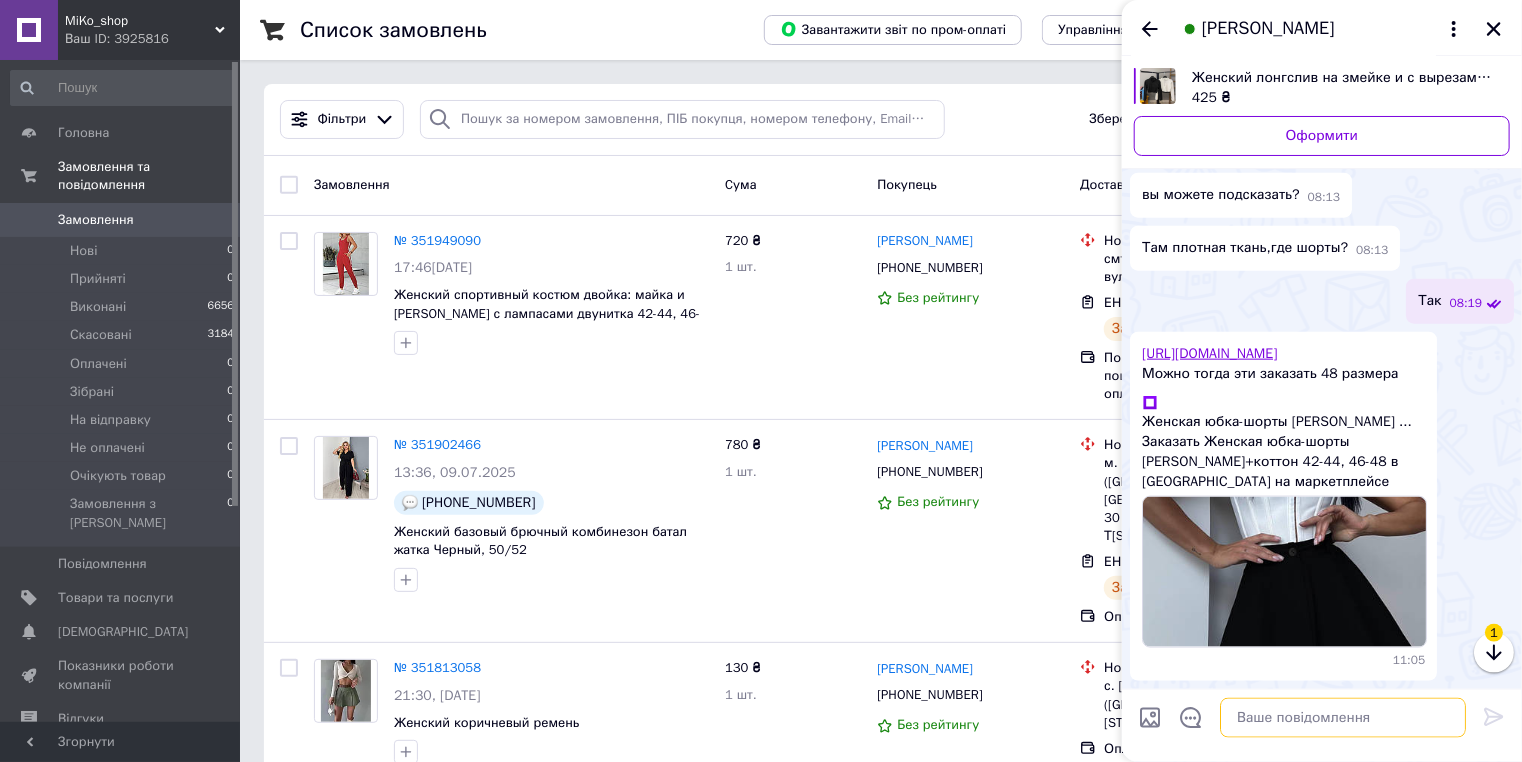 click at bounding box center (1343, 718) 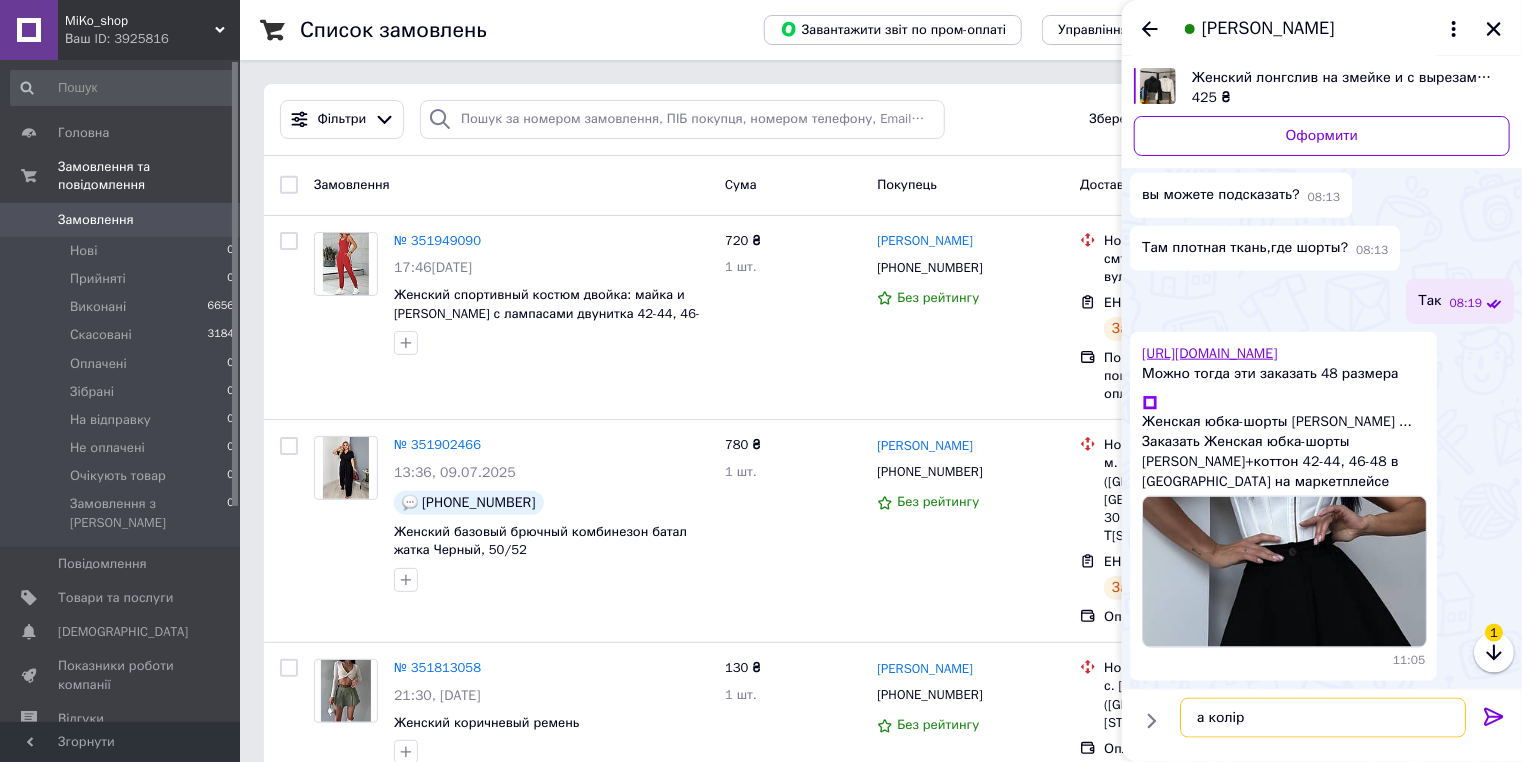 type on "а колір?" 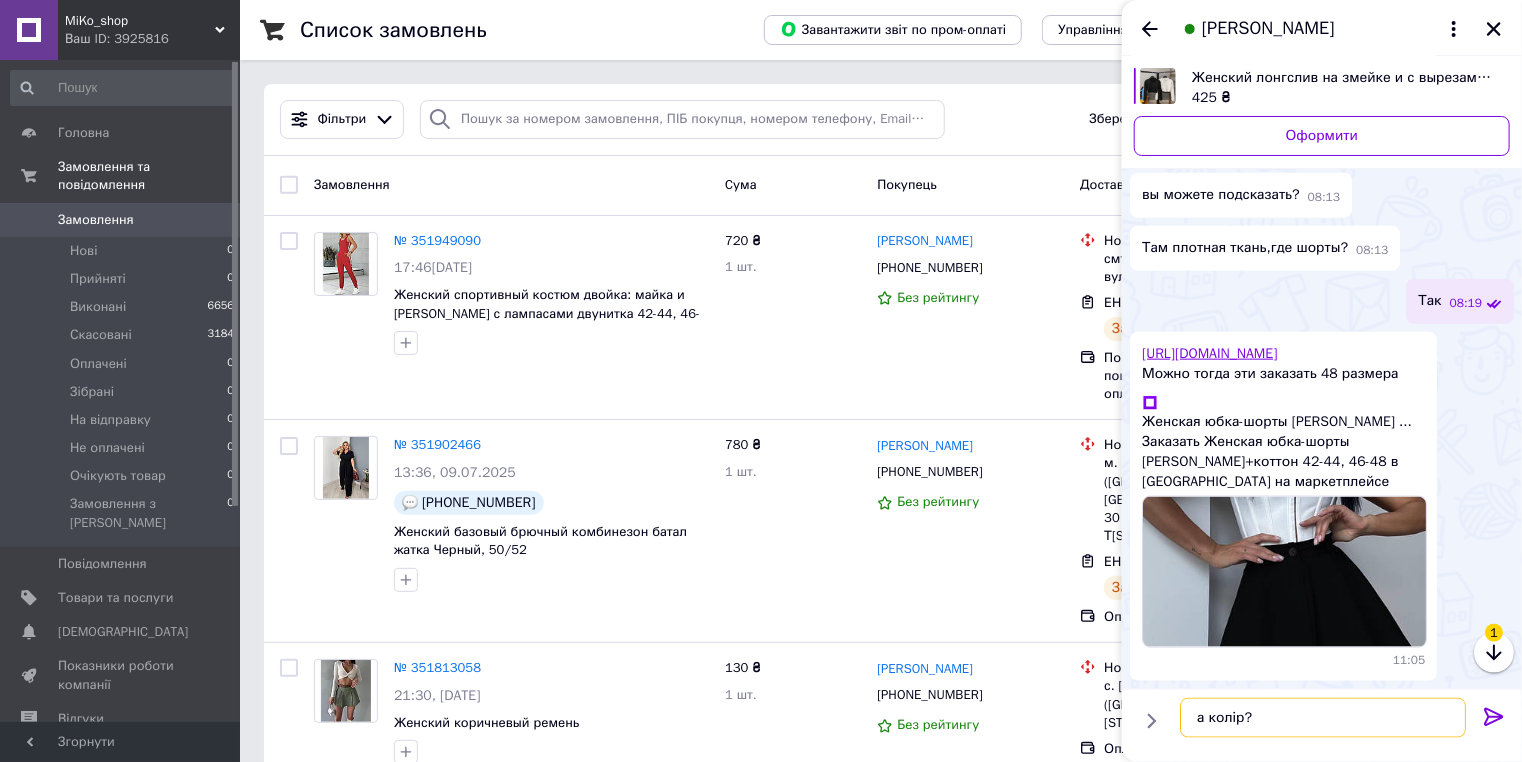 type 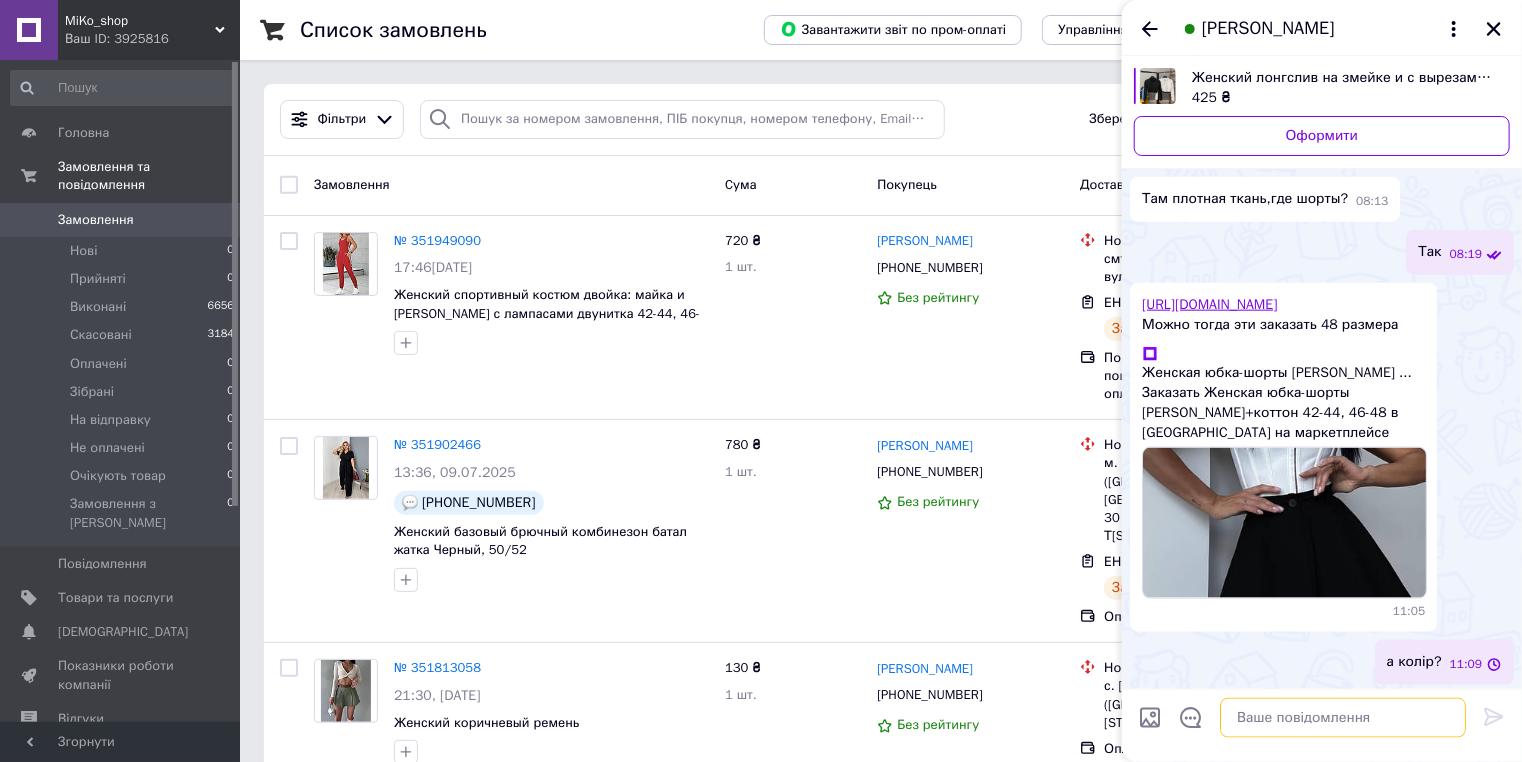 scroll, scrollTop: 4912, scrollLeft: 0, axis: vertical 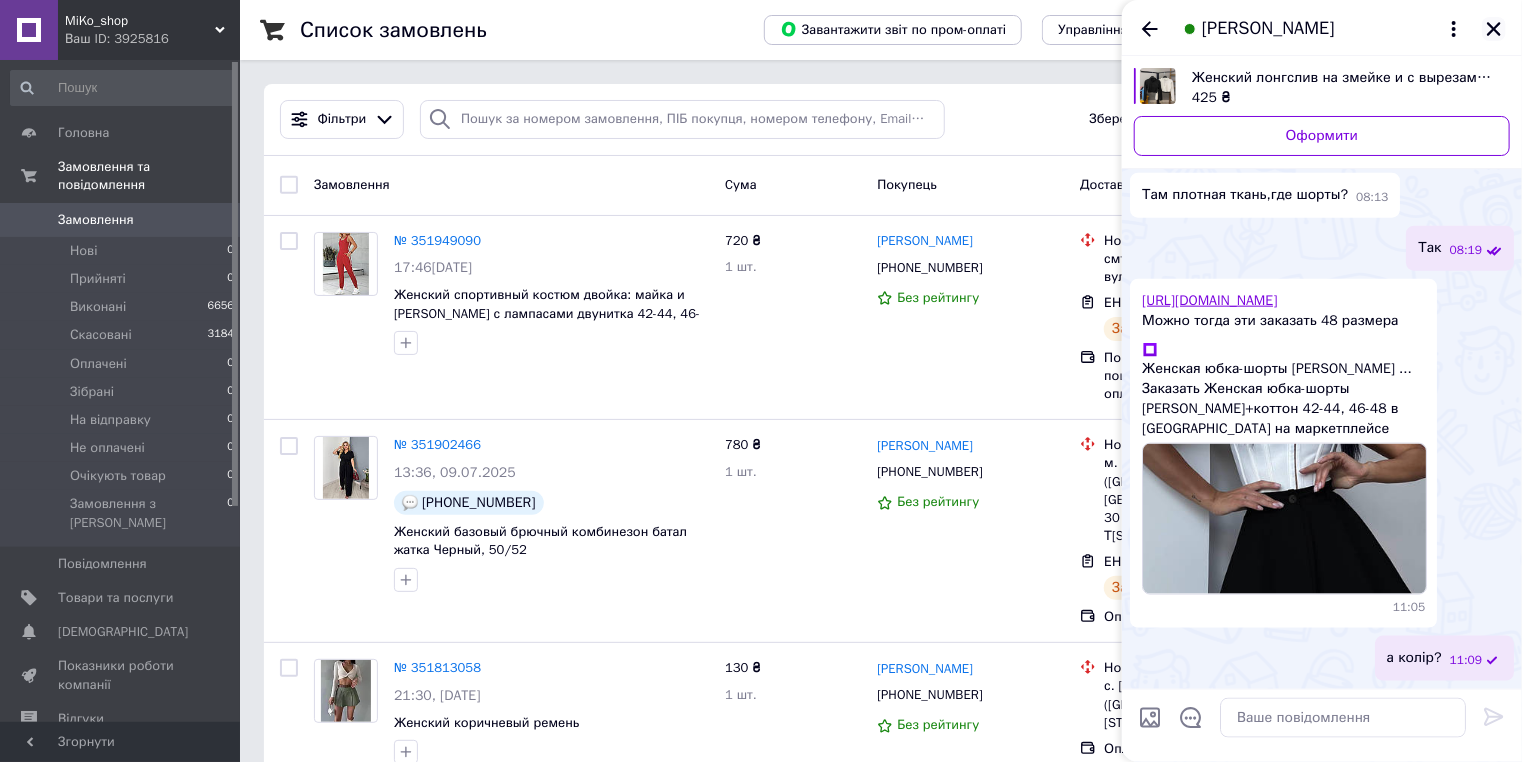 click 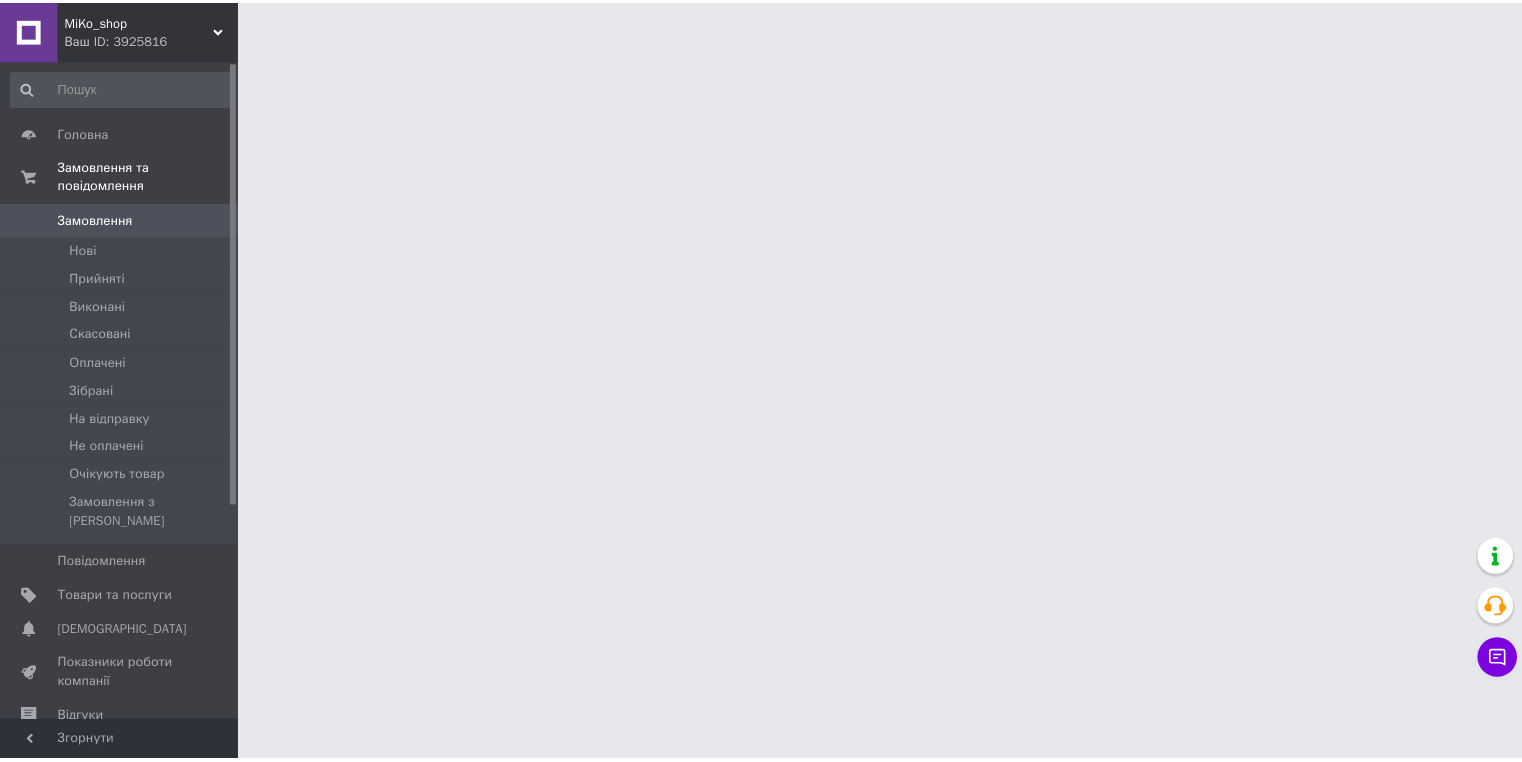 scroll, scrollTop: 0, scrollLeft: 0, axis: both 